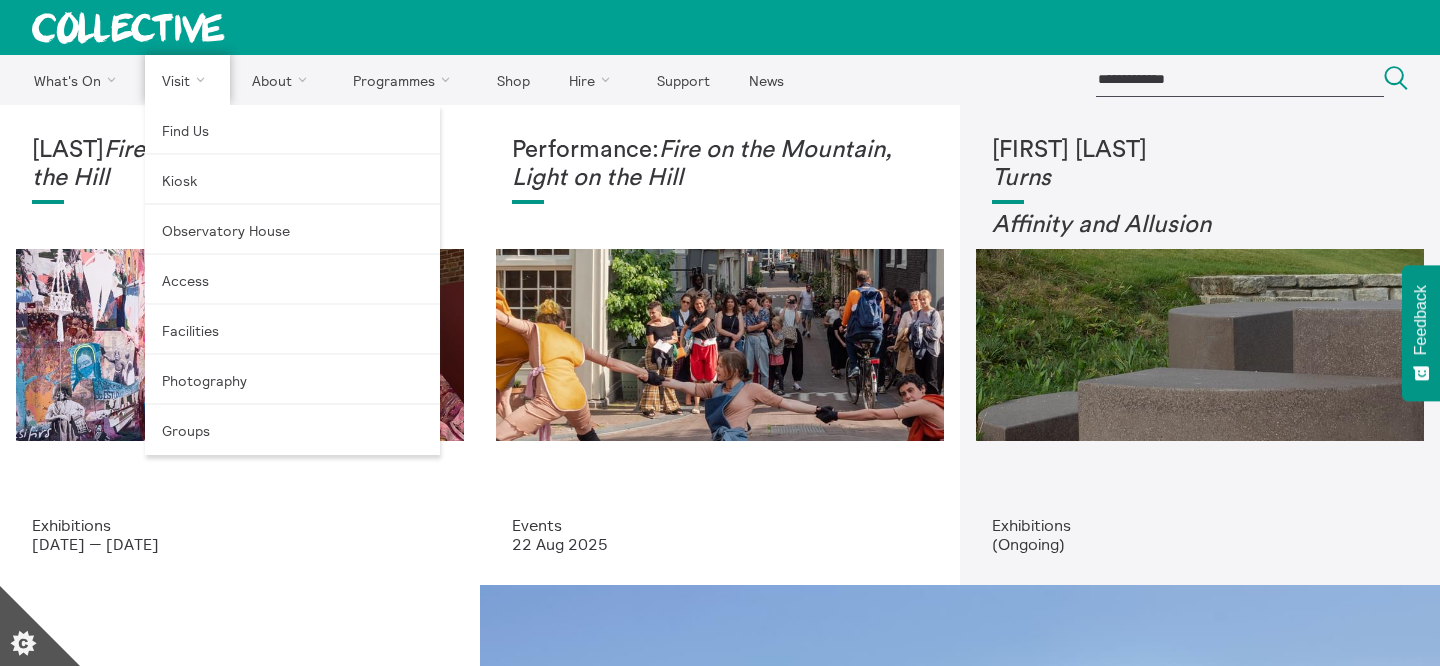 scroll, scrollTop: 0, scrollLeft: 0, axis: both 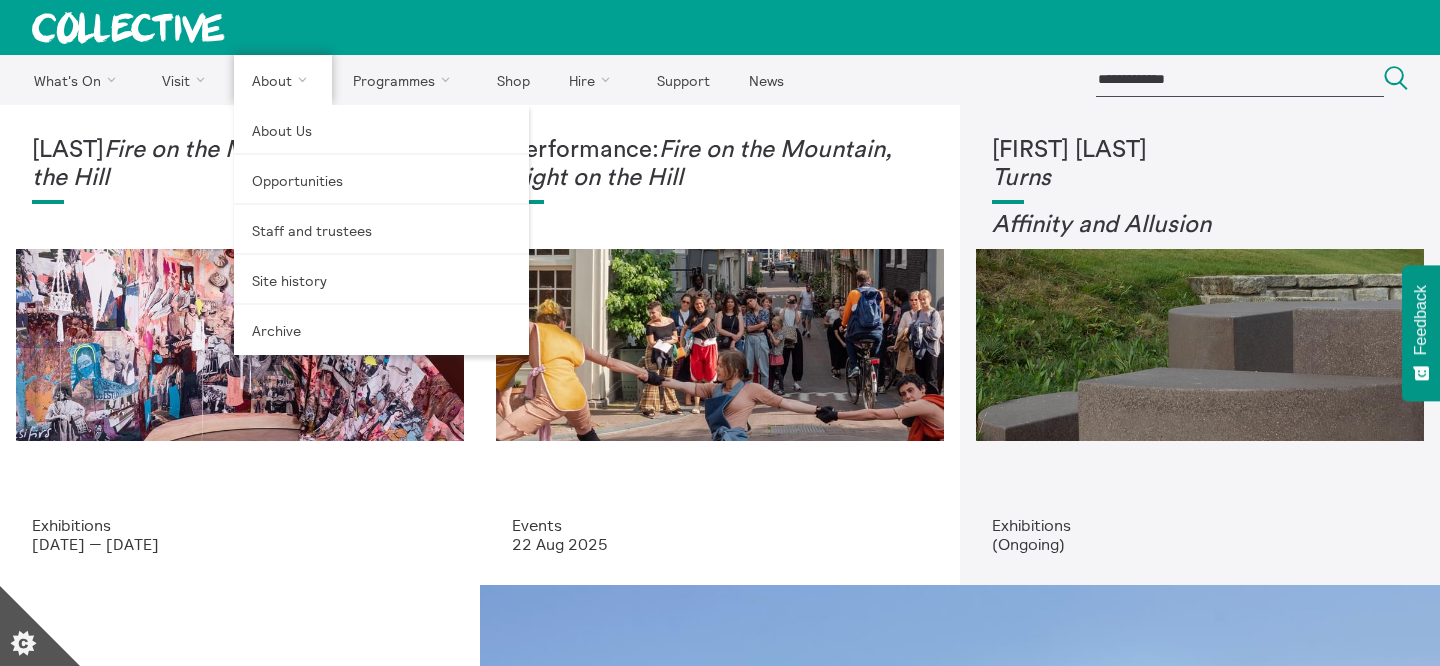 click on "About" at bounding box center (283, 80) 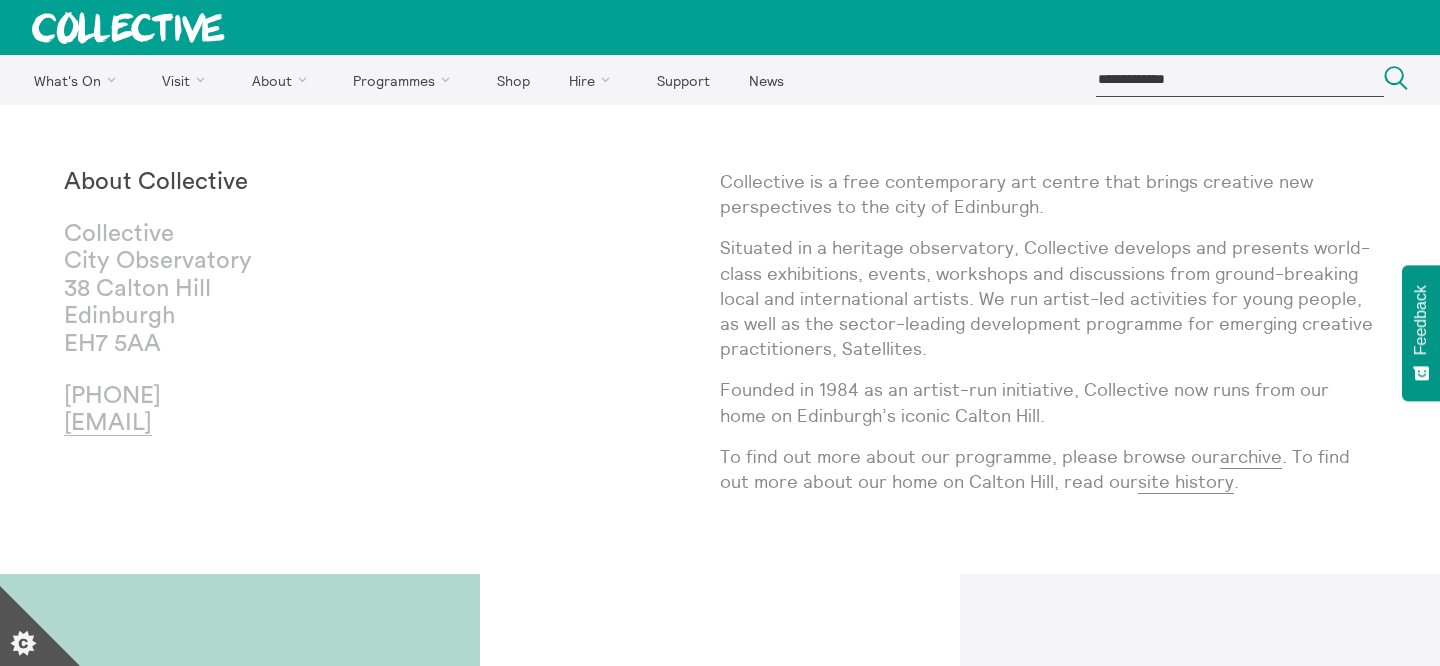 scroll, scrollTop: 0, scrollLeft: 0, axis: both 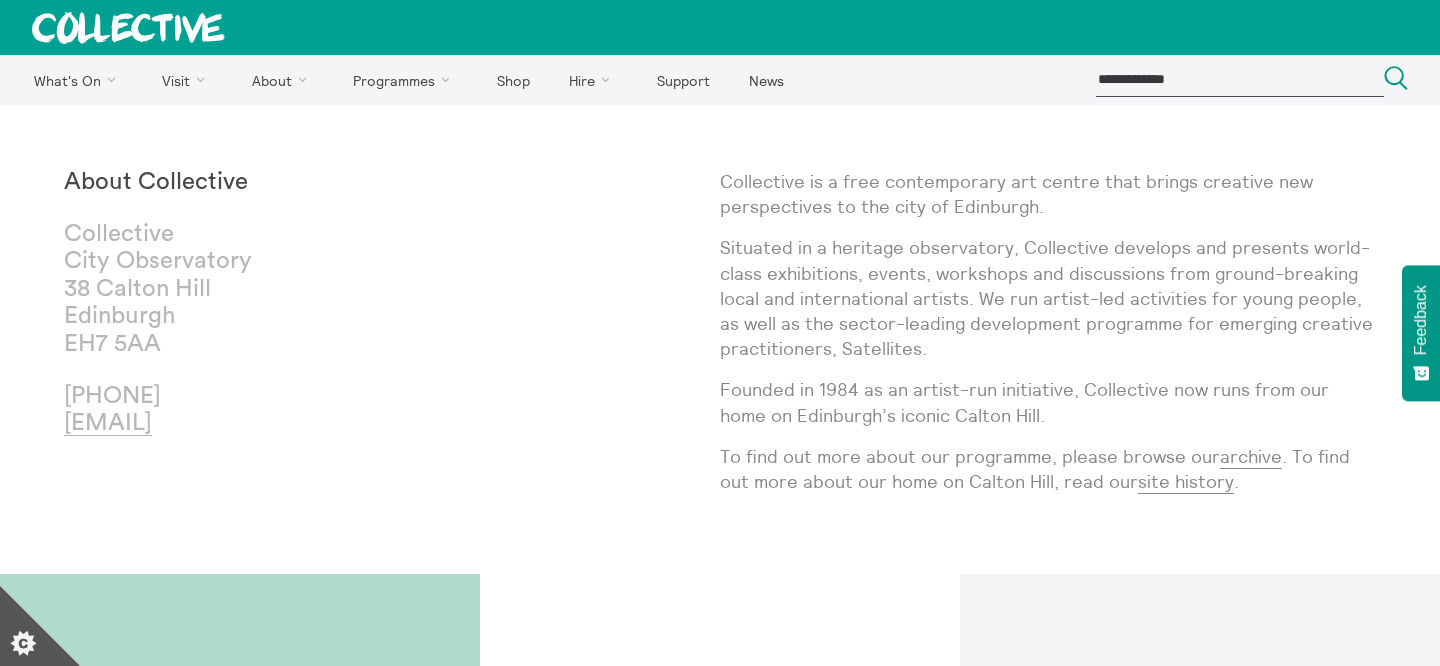 drag, startPoint x: 141, startPoint y: 393, endPoint x: 383, endPoint y: 391, distance: 242.00827 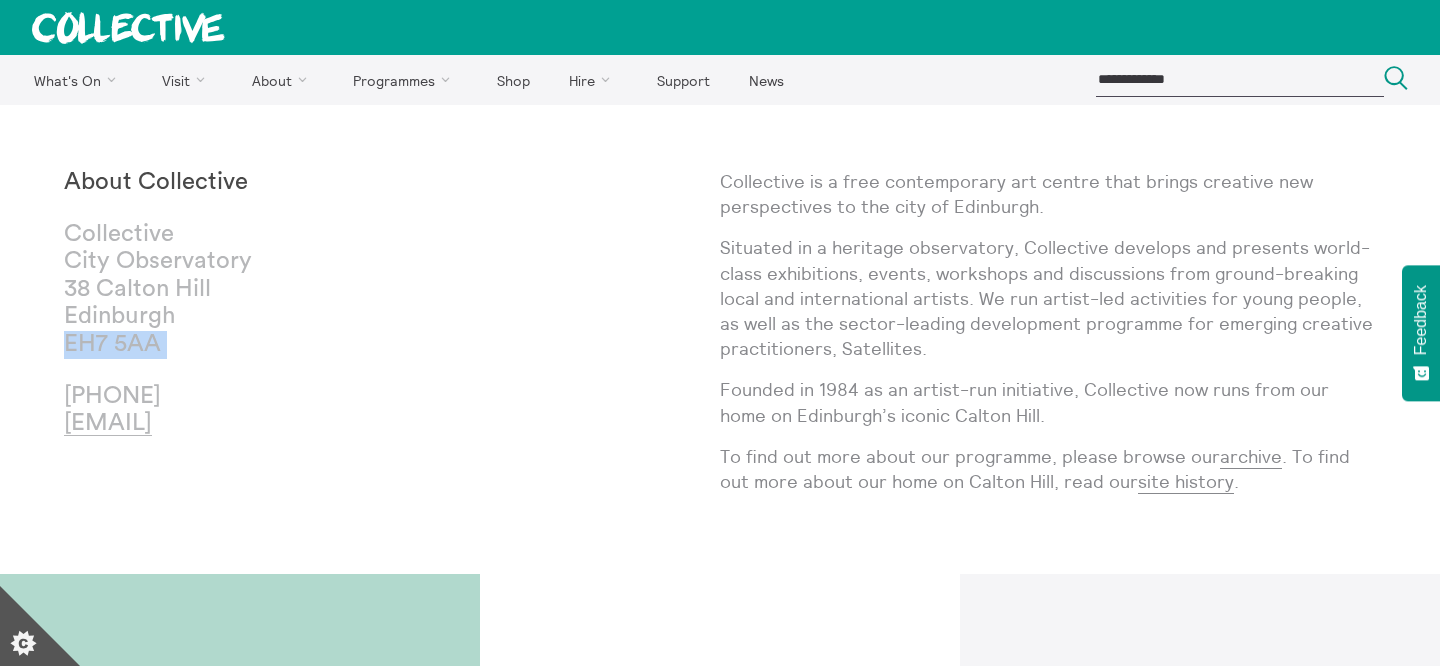 click on "Situated in a heritage observatory, Collective develops and presents world-class exhibitions, events, workshops and discussions from ground-breaking local and international artists. We run artist-led activities for young people, as well as the sector-leading development programme for emerging creative practitioners, Satellites." at bounding box center [1048, 298] 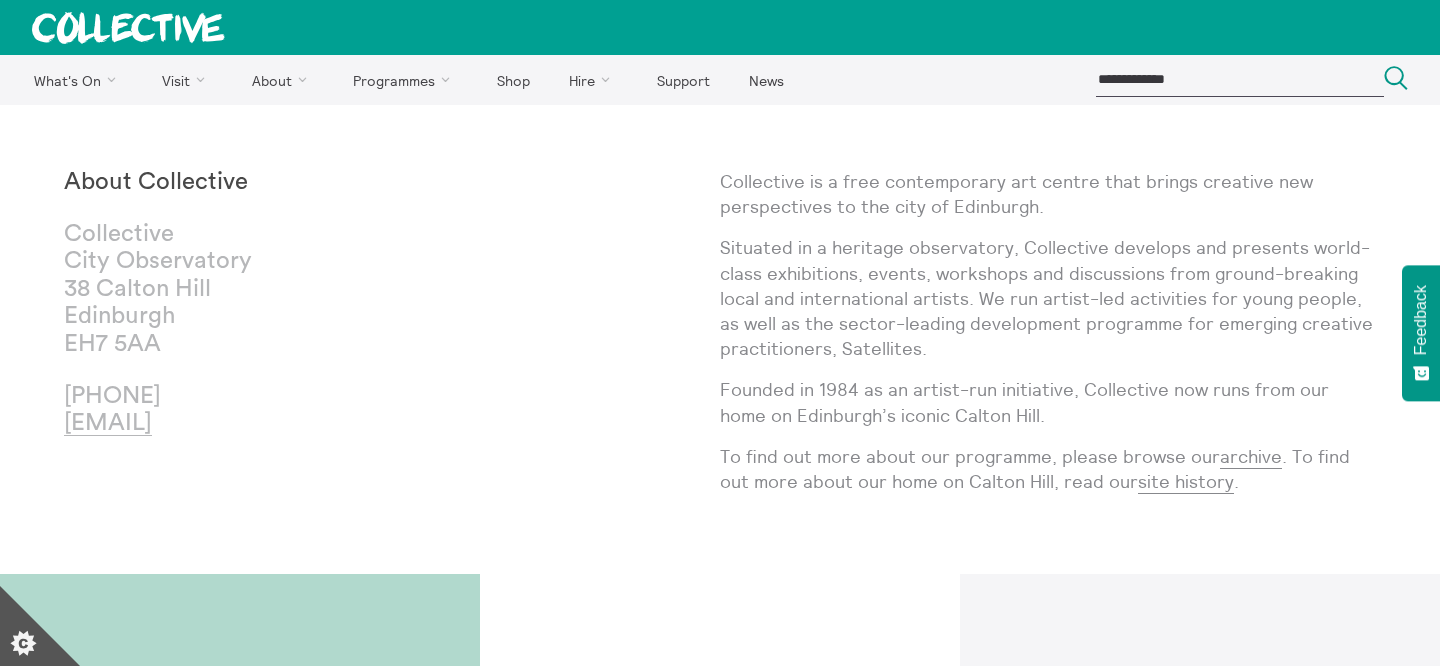 click on "Situated in a heritage observatory, Collective develops and presents world-class exhibitions, events, workshops and discussions from ground-breaking local and international artists. We run artist-led activities for young people, as well as the sector-leading development programme for emerging creative practitioners, Satellites." at bounding box center (1048, 298) 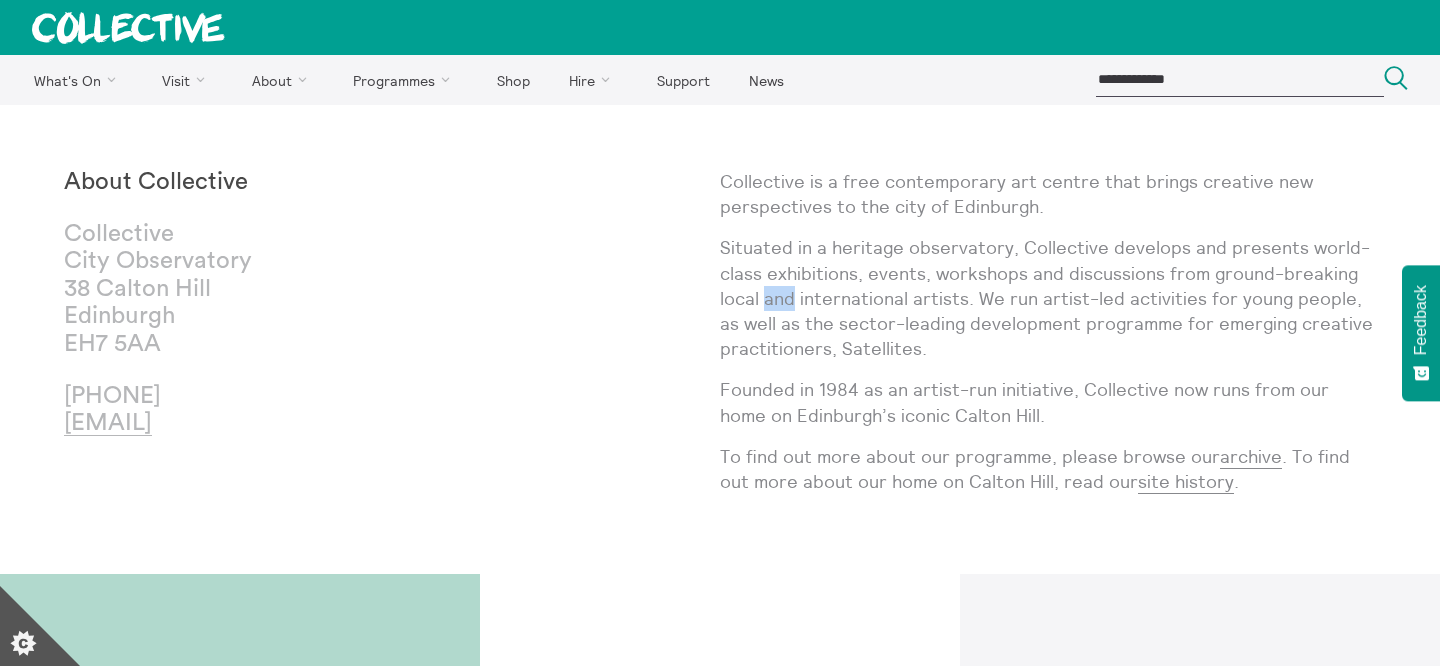 click on "Situated in a heritage observatory, Collective develops and presents world-class exhibitions, events, workshops and discussions from ground-breaking local and international artists. We run artist-led activities for young people, as well as the sector-leading development programme for emerging creative practitioners, Satellites." at bounding box center [1048, 298] 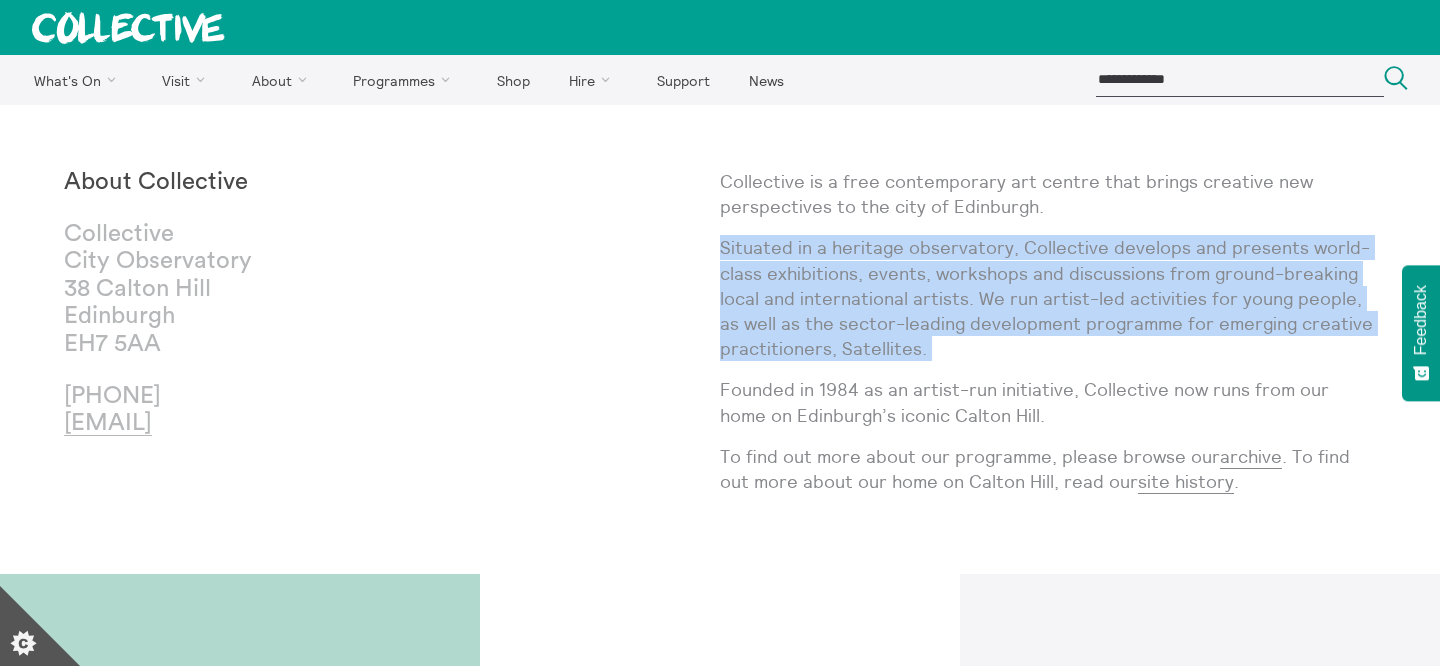 click on "Situated in a heritage observatory, Collective develops and presents world-class exhibitions, events, workshops and discussions from ground-breaking local and international artists. We run artist-led activities for young people, as well as the sector-leading development programme for emerging creative practitioners, Satellites." at bounding box center [1048, 298] 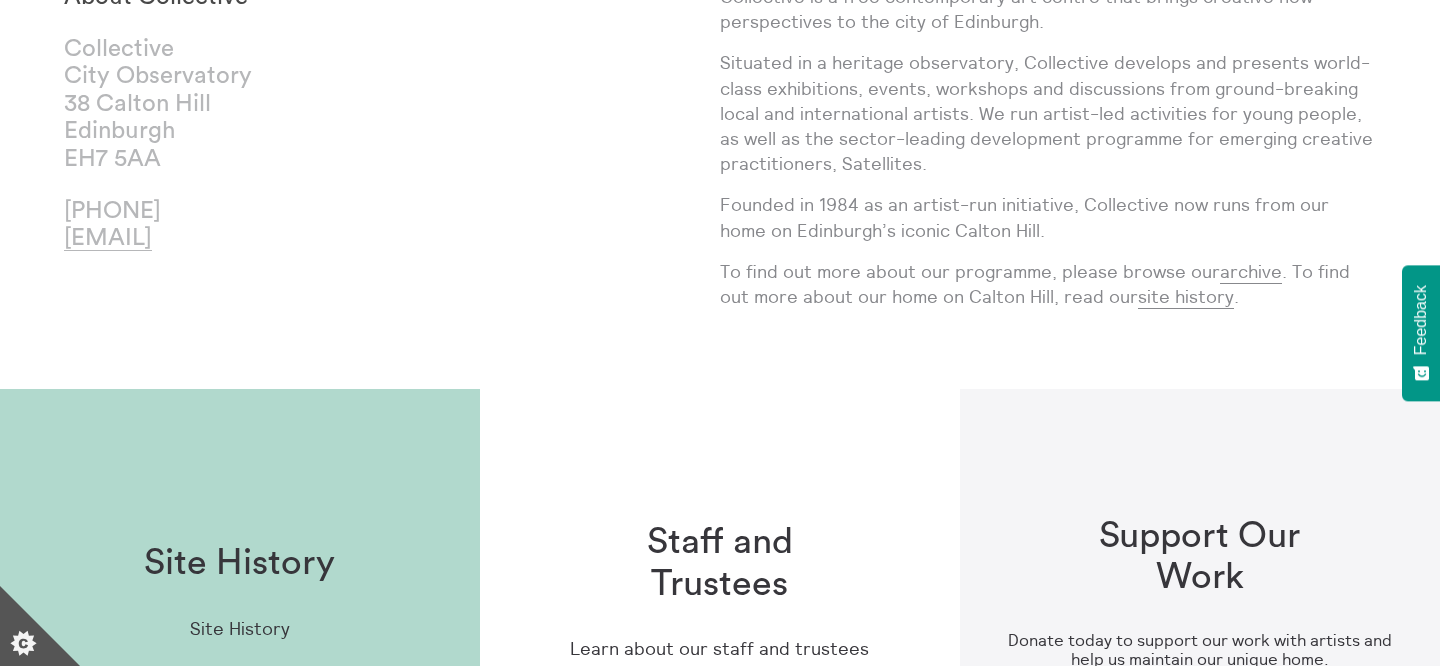 scroll, scrollTop: 0, scrollLeft: 0, axis: both 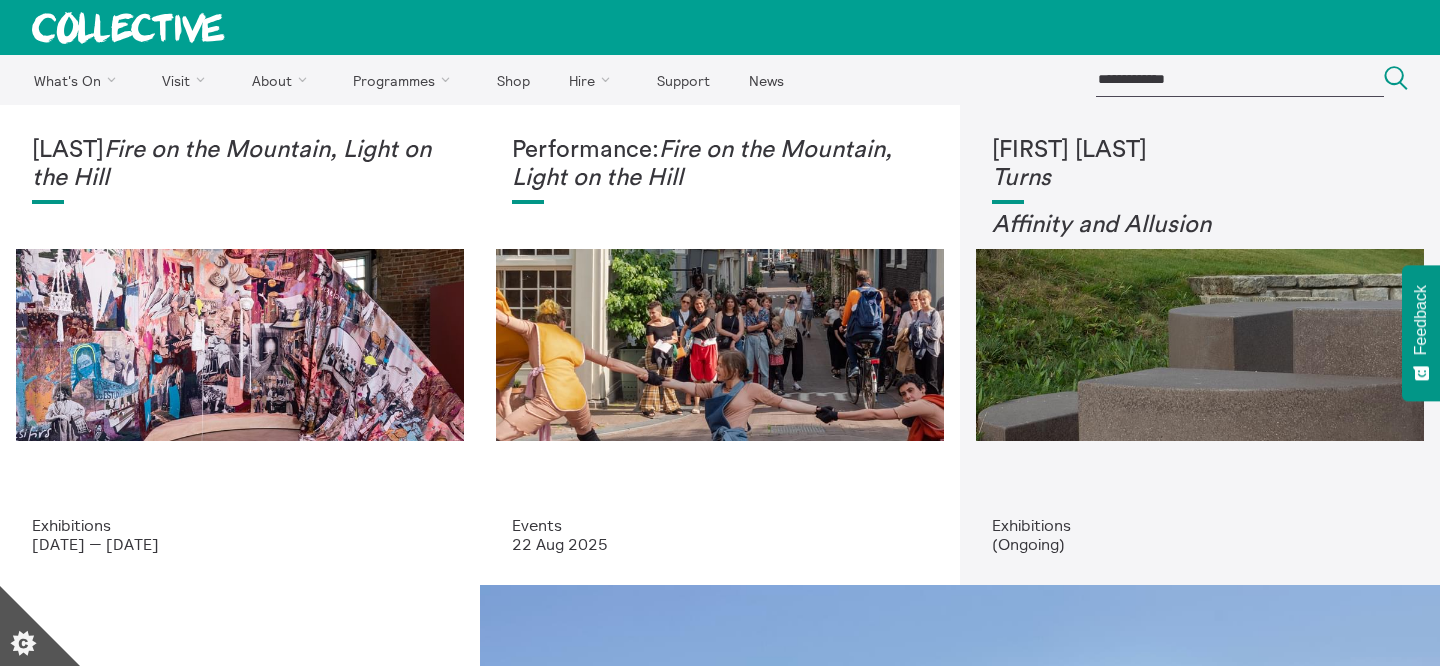 click at bounding box center [1240, 79] 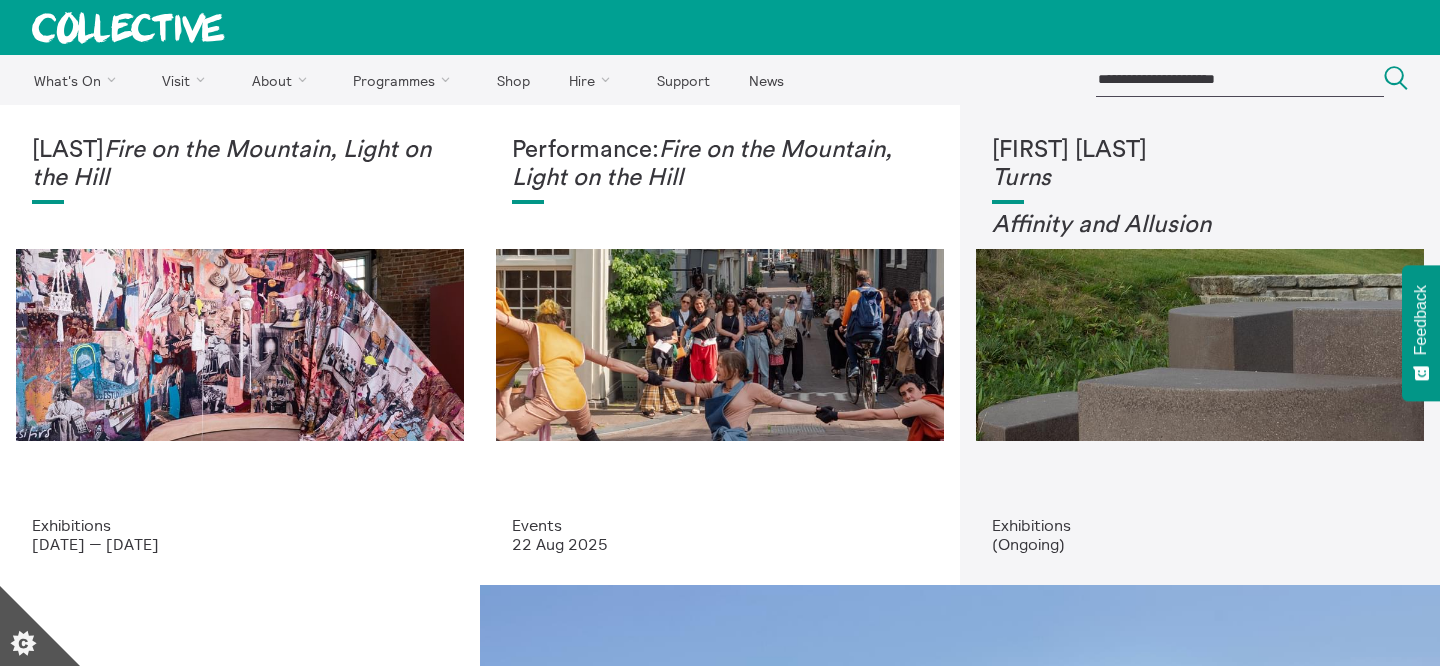 type on "**********" 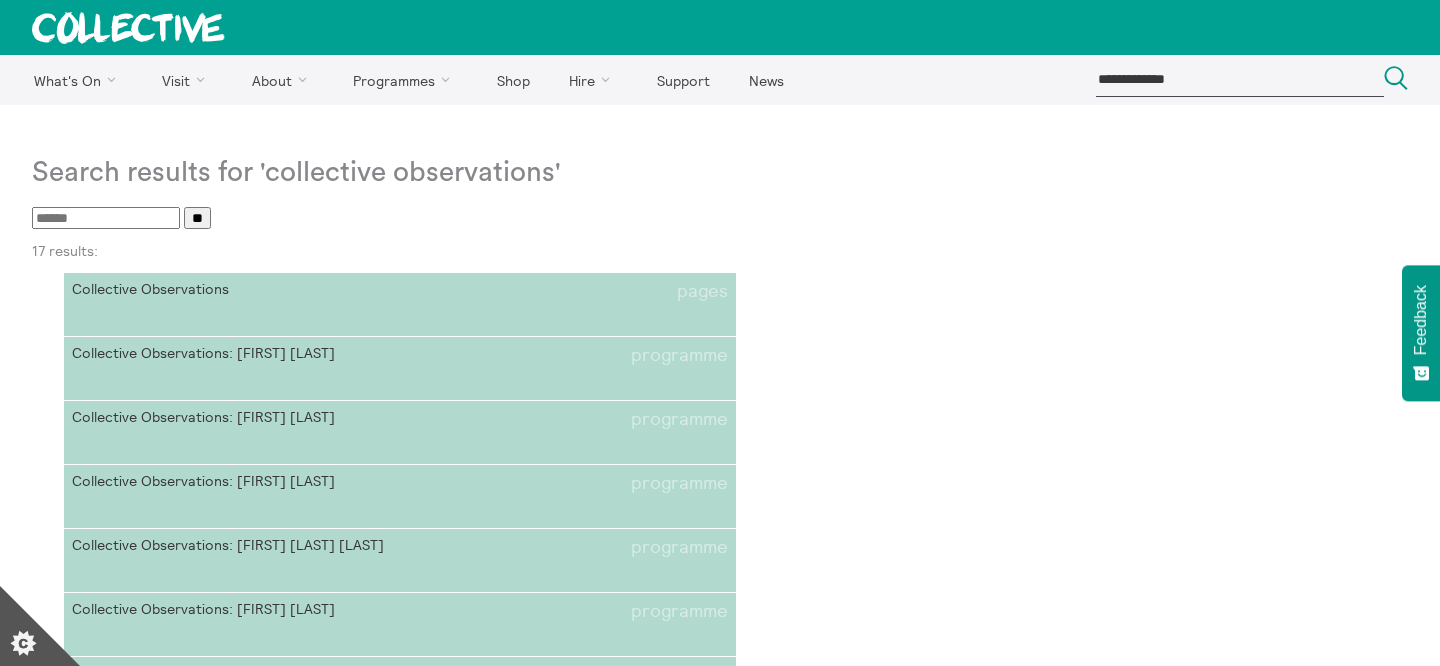 scroll, scrollTop: 0, scrollLeft: 0, axis: both 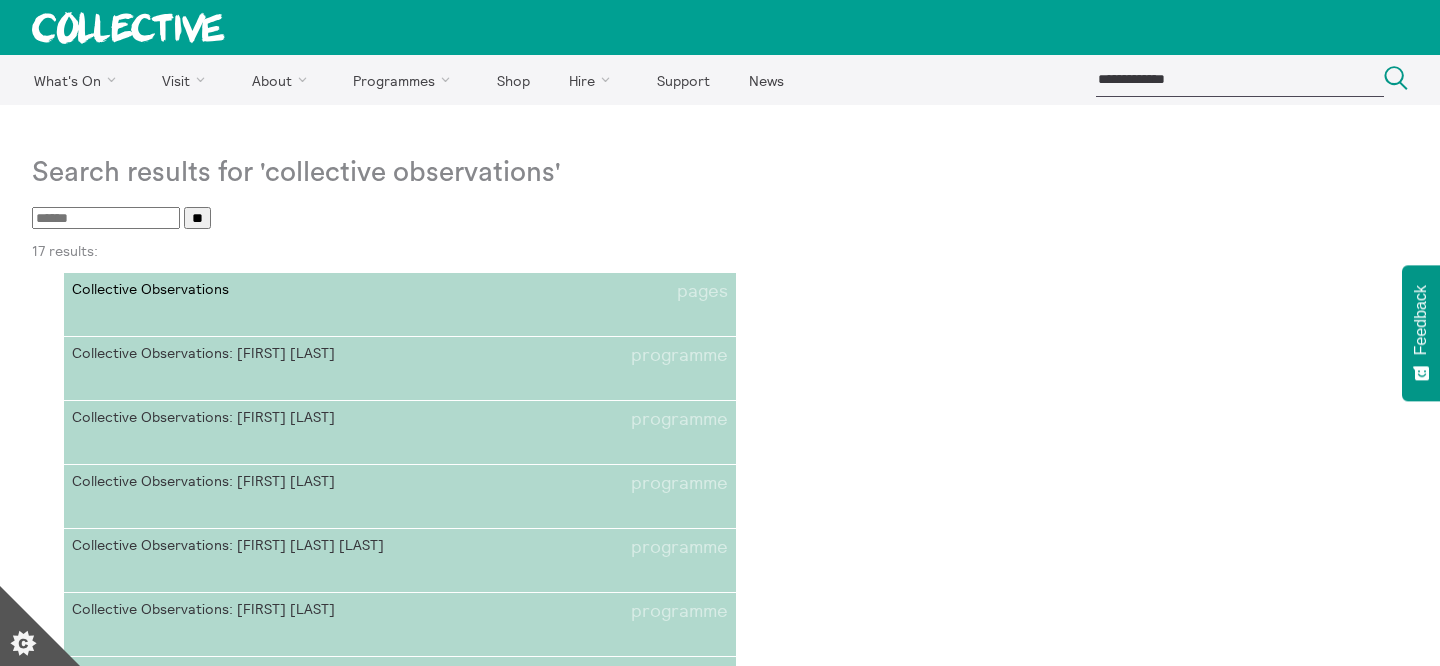 click on "Collective Observations" at bounding box center (236, 291) 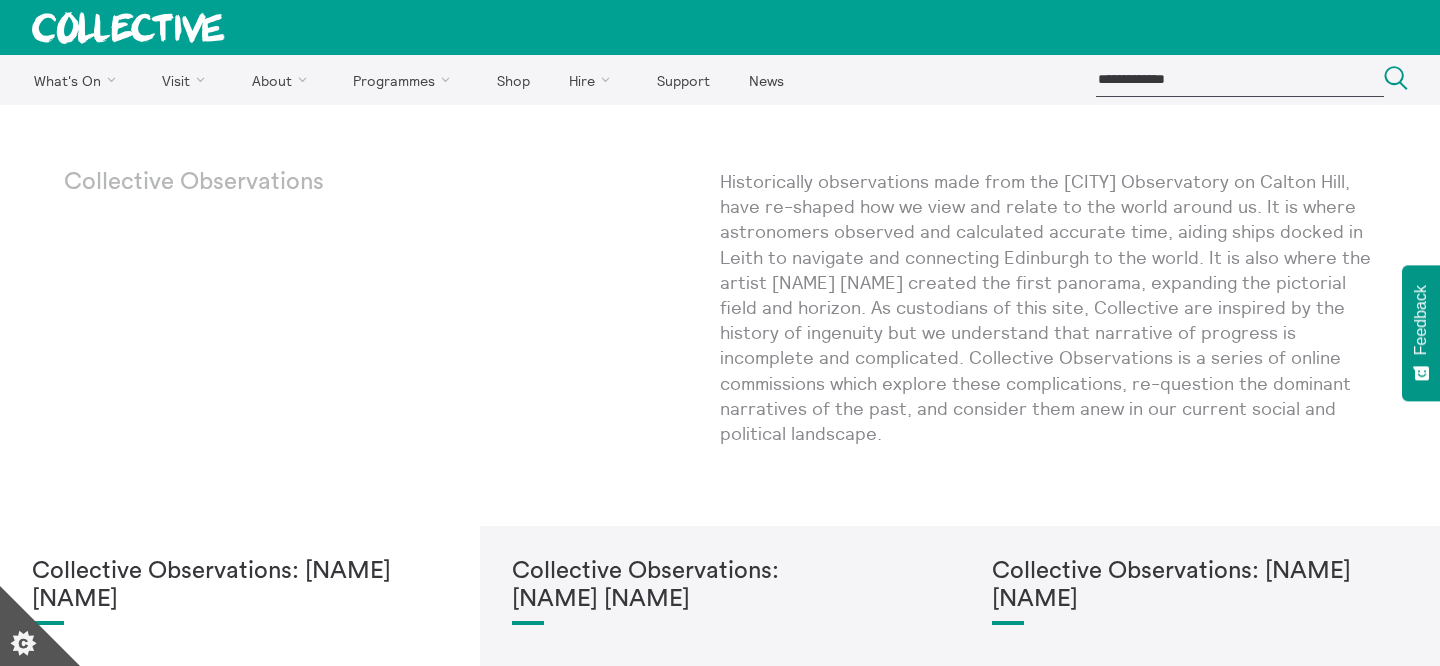 scroll, scrollTop: 0, scrollLeft: 0, axis: both 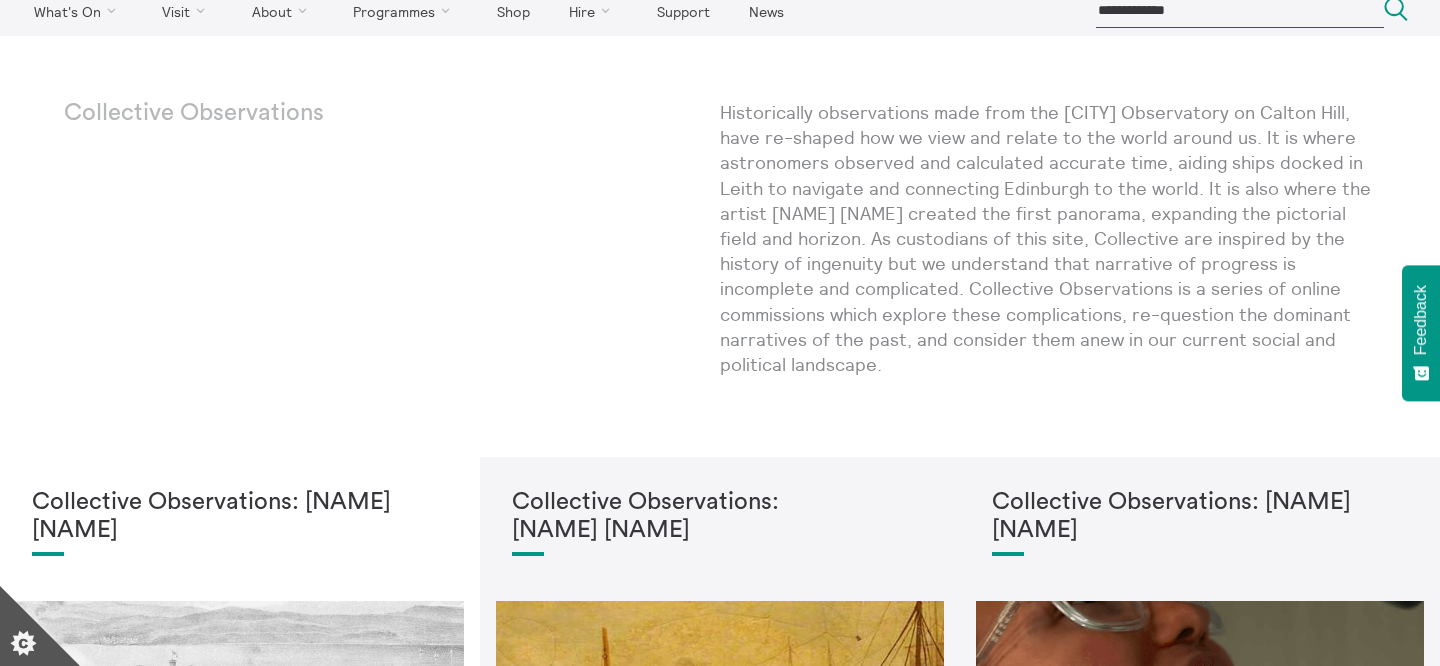click on "Historically observations made from the [CITY] Observatory on Calton Hill, have re-shaped how we view and relate to the world around us. It is where astronomers observed and calculated accurate time, aiding ships docked in Leith to navigate and connecting Edinburgh to the world. It is also where the artist [NAME] [NAME] created the first panorama, expanding the pictorial field and horizon. As custodians of this site, Collective are inspired by the history of ingenuity but we understand that narrative of progress is incomplete and complicated. Collective Observations is a series of online commissions which explore these complications, re-question the dominant narratives of the past, and consider them anew in our current social and political landscape." at bounding box center (1048, 238) 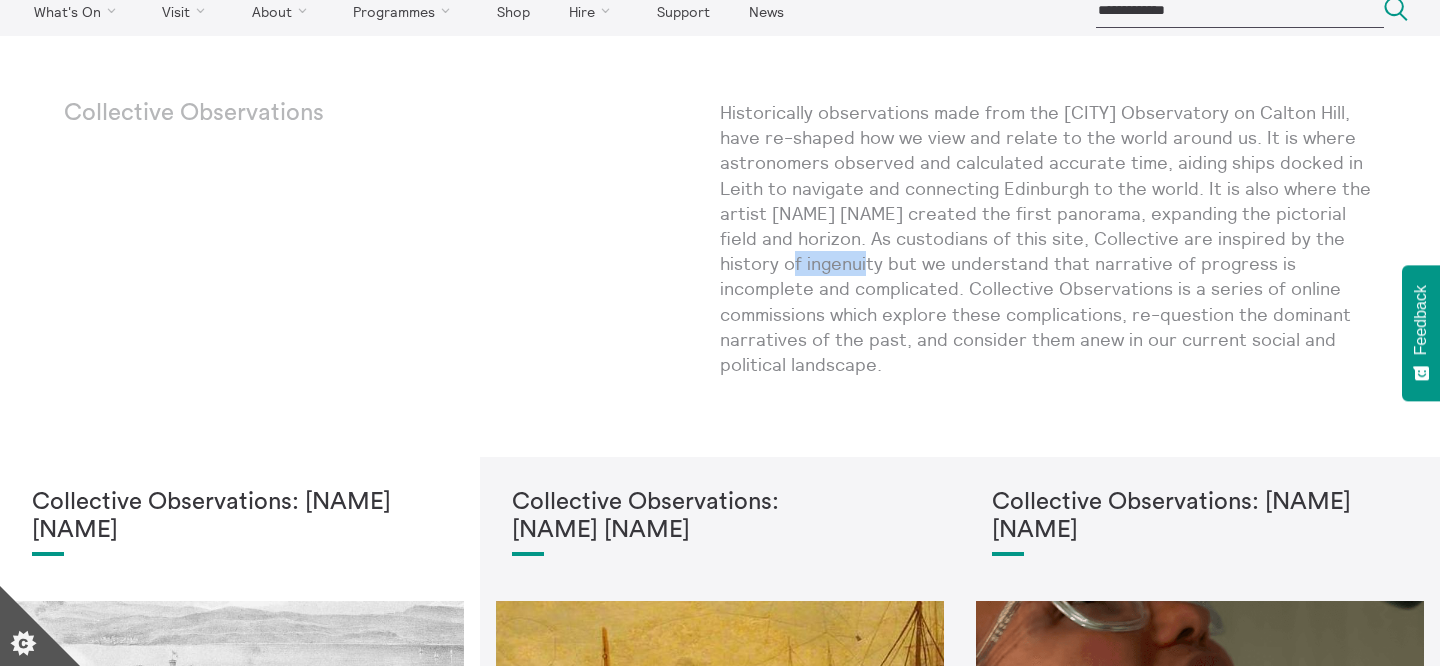click on "Historically observations made from the [CITY] Observatory on Calton Hill, have re-shaped how we view and relate to the world around us. It is where astronomers observed and calculated accurate time, aiding ships docked in Leith to navigate and connecting Edinburgh to the world. It is also where the artist [NAME] [NAME] created the first panorama, expanding the pictorial field and horizon. As custodians of this site, Collective are inspired by the history of ingenuity but we understand that narrative of progress is incomplete and complicated. Collective Observations is a series of online commissions which explore these complications, re-question the dominant narratives of the past, and consider them anew in our current social and political landscape." at bounding box center [1048, 238] 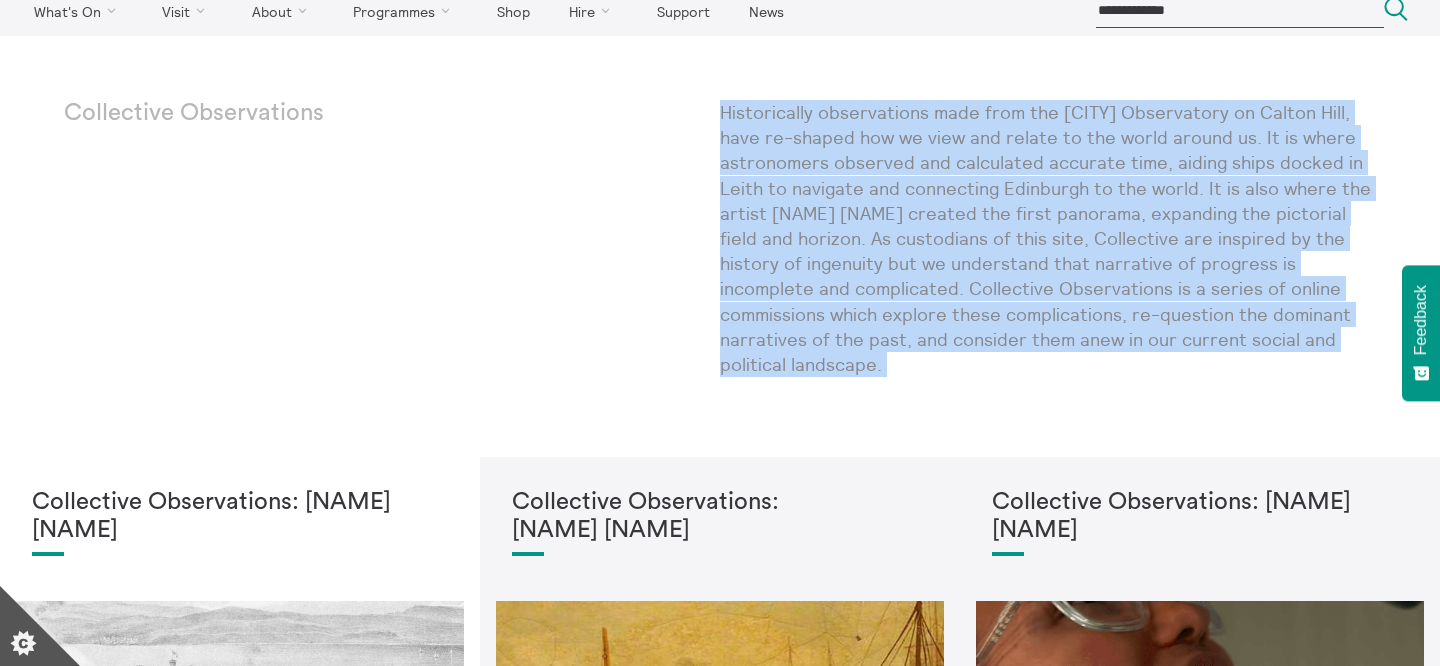 click on "Historically observations made from the City Observatory on Calton Hill, have re-shaped how we view and relate to the world around us. It is where astronomers observed and calculated accurate time, aiding ships docked in Leith to navigate and connecting Edinburgh to the world. It is also where the artist Robert Barker created the first panorama, expanding the pictorial field and horizon. As custodians of this site, Collective are inspired by the history of ingenuity but we understand that narrative of progress is incomplete and complicated. Collective Observations is a series of online commissions which explore these complications, re-question the dominant narratives of the past, and consider them anew in our current social and political landscape." at bounding box center (1048, 238) 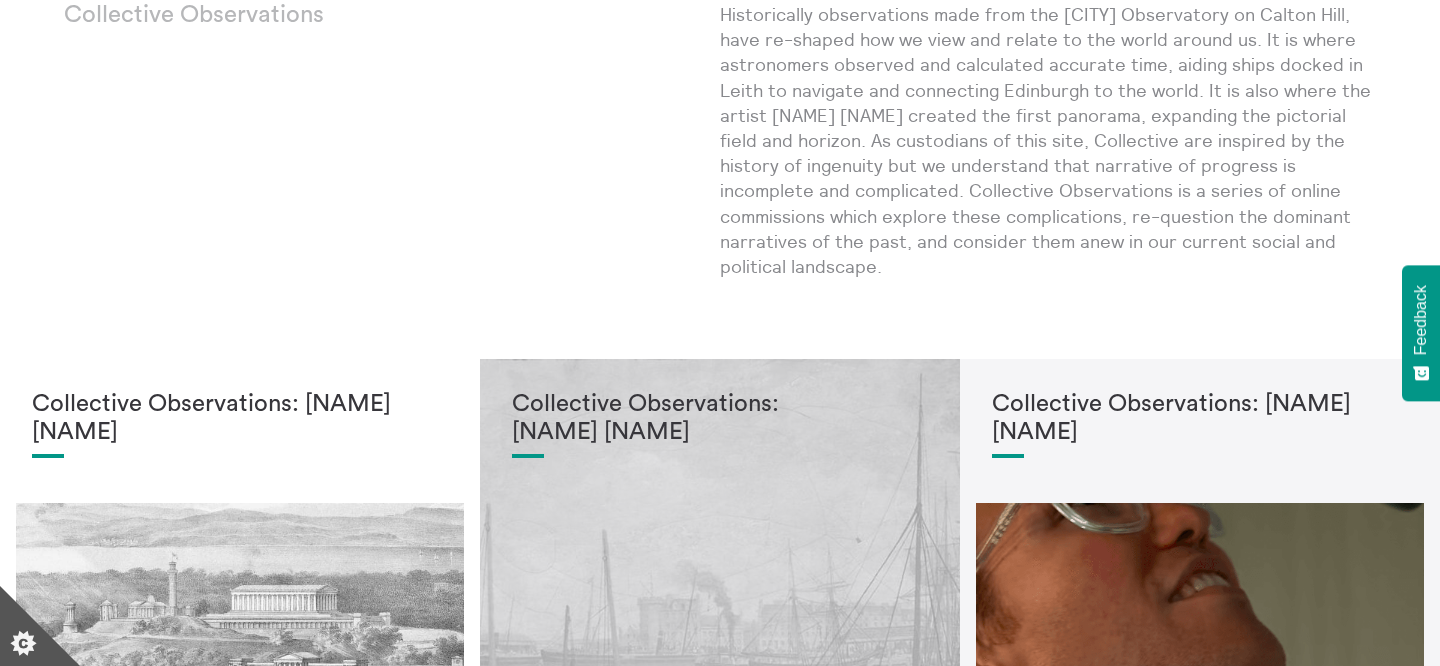 scroll, scrollTop: 0, scrollLeft: 0, axis: both 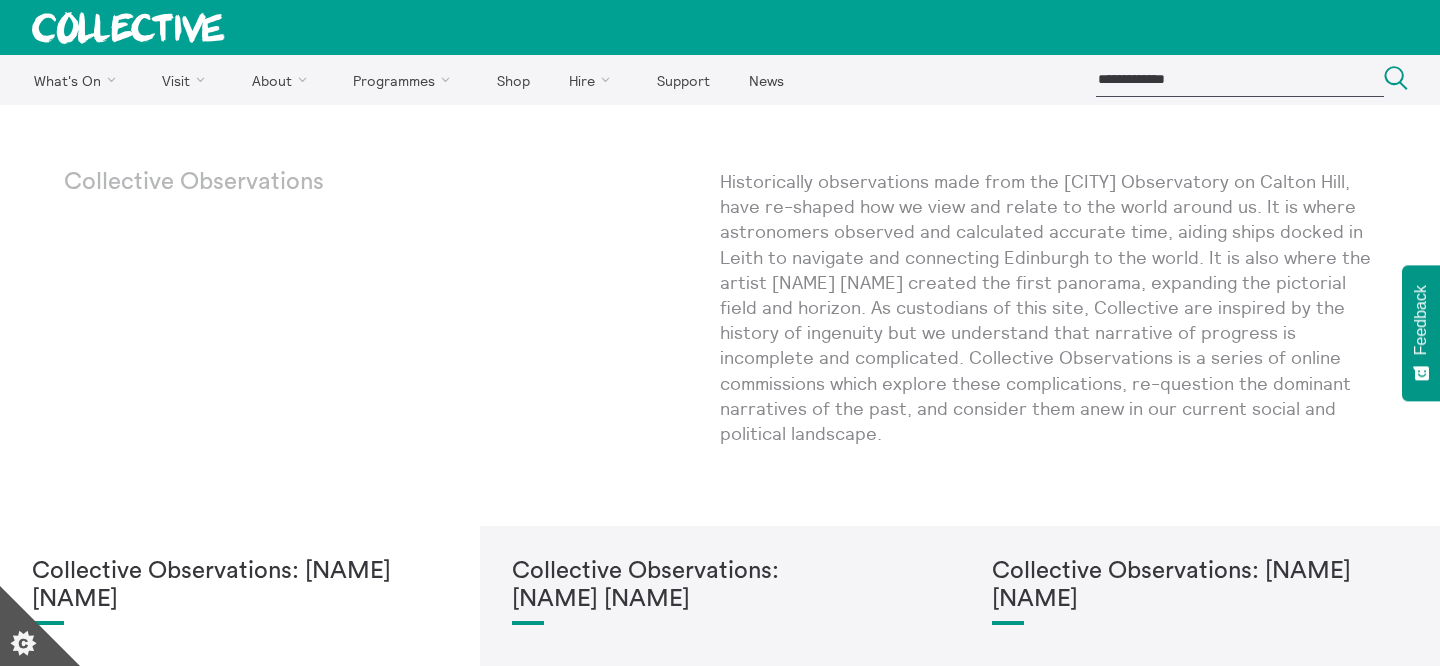 click at bounding box center (1240, 79) 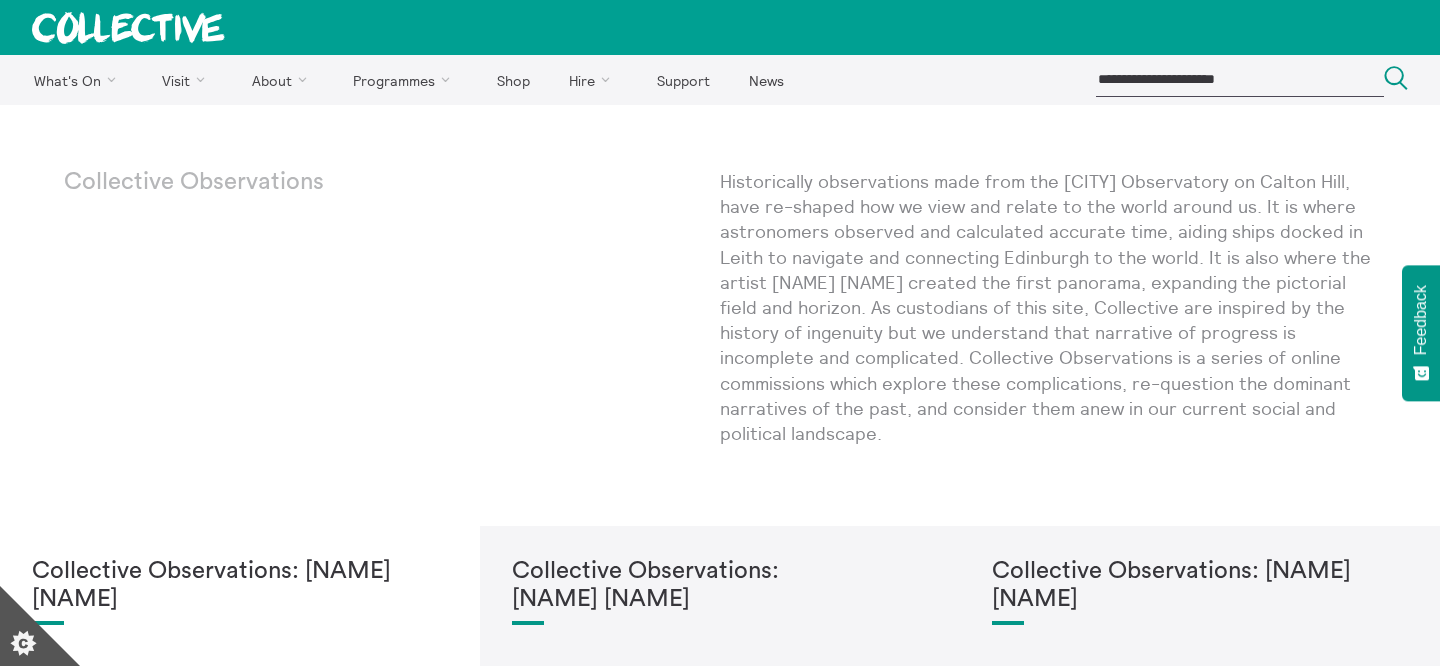 type on "**********" 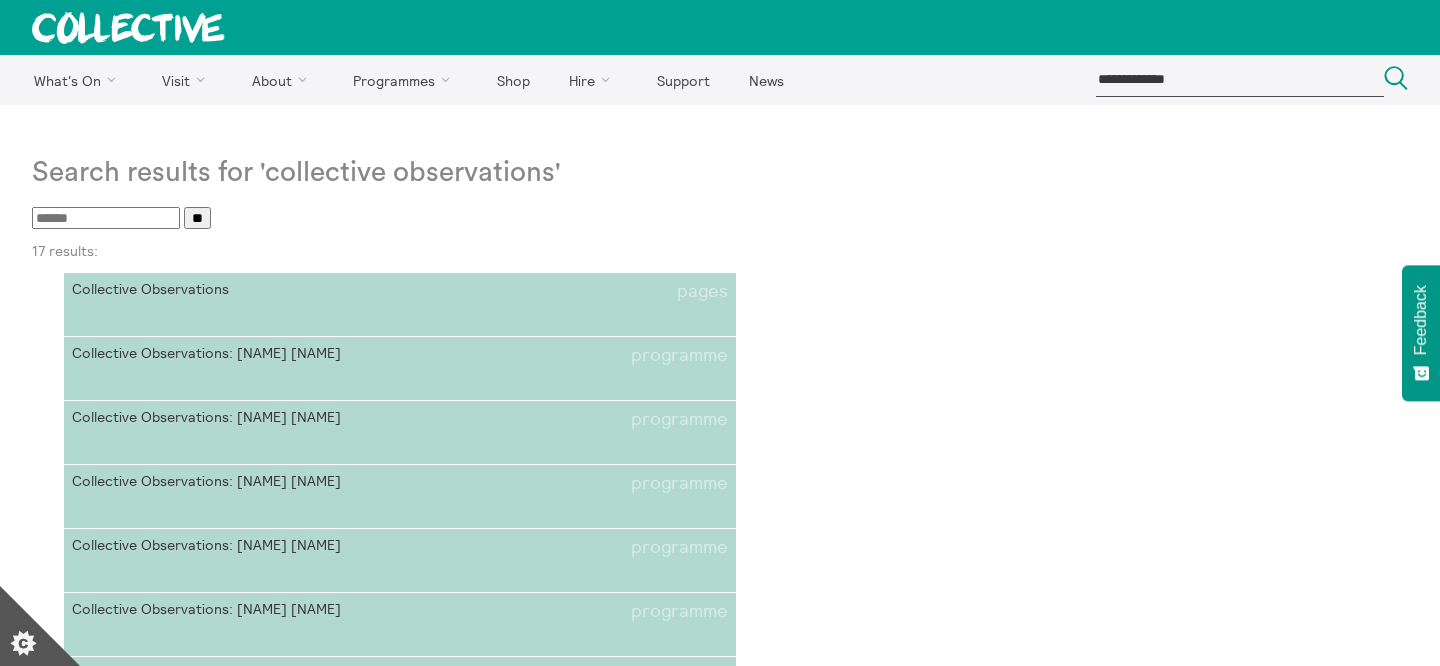 scroll, scrollTop: 0, scrollLeft: 0, axis: both 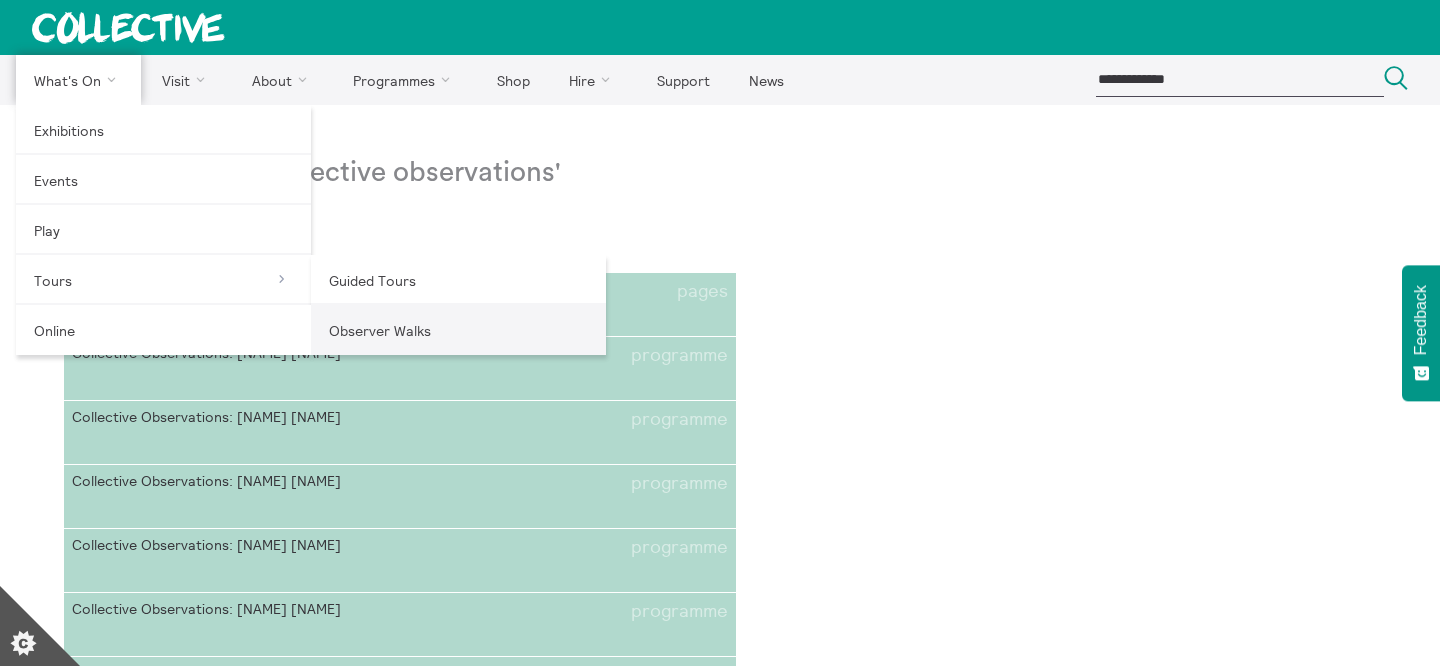 click on "Observer Walks" at bounding box center (458, 330) 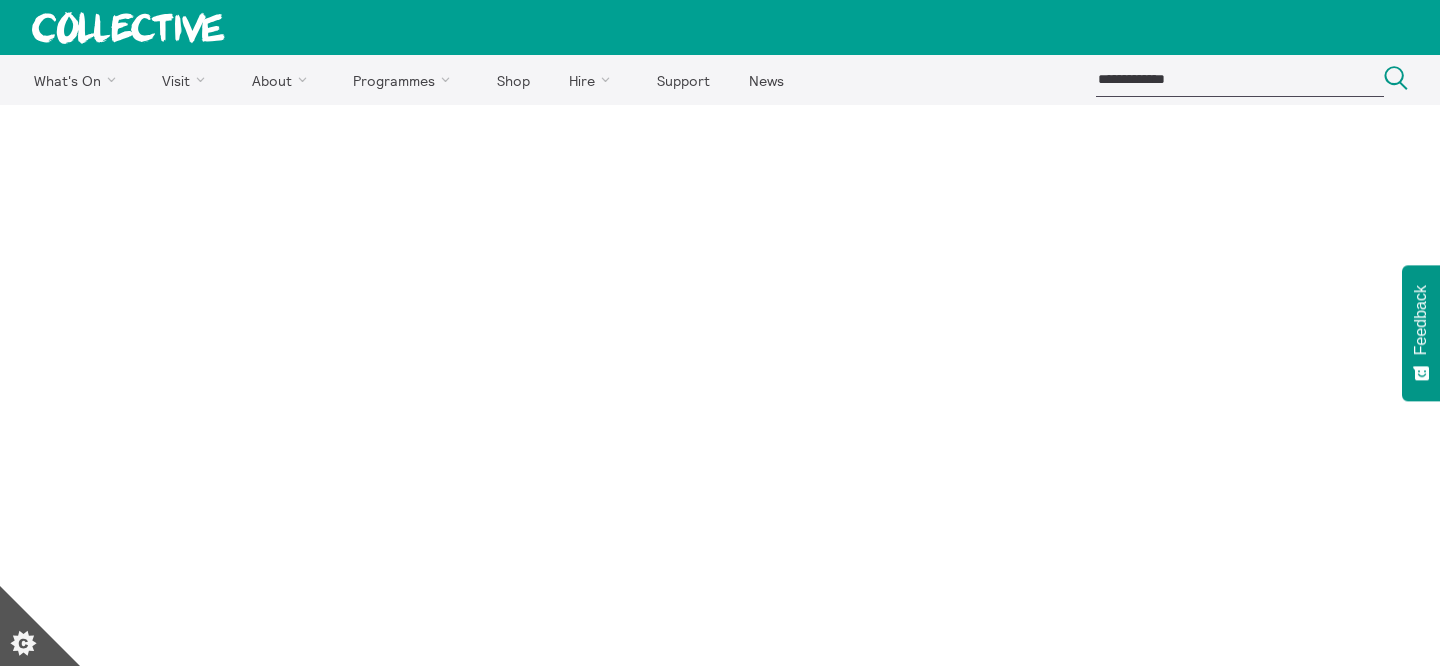 scroll, scrollTop: 0, scrollLeft: 0, axis: both 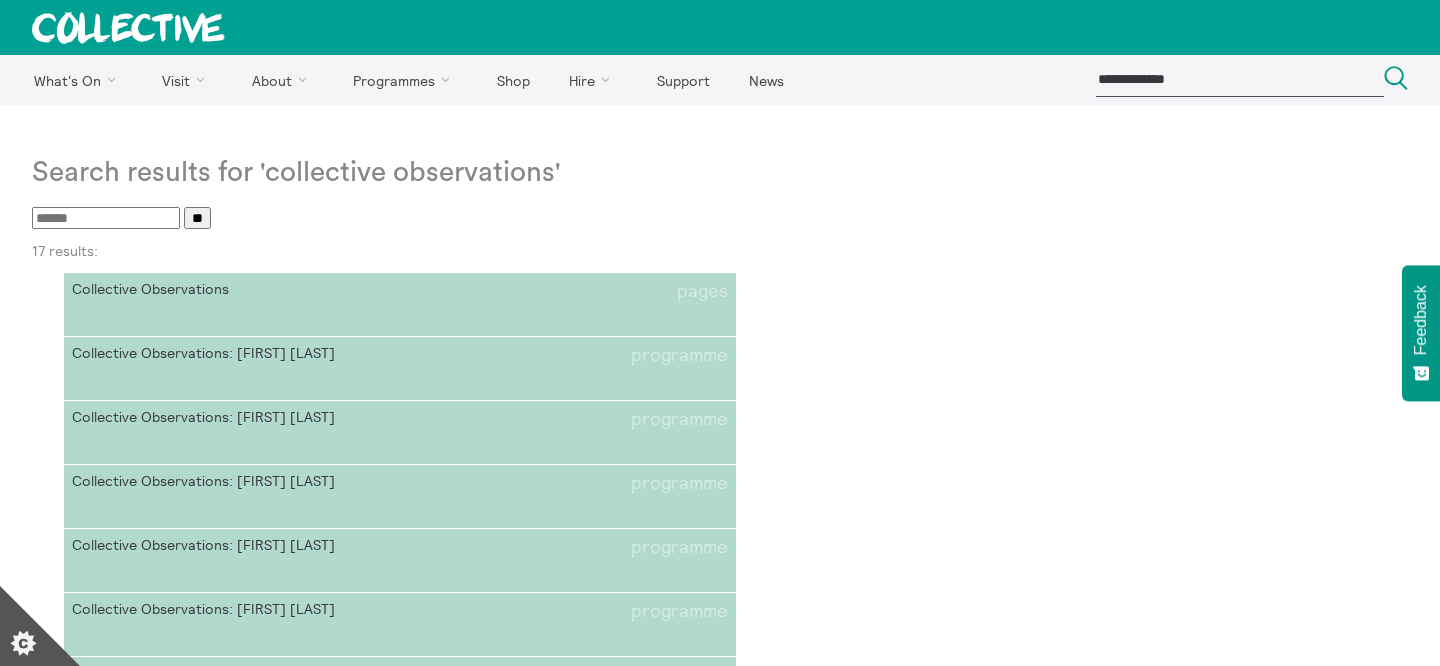click at bounding box center (1240, 79) 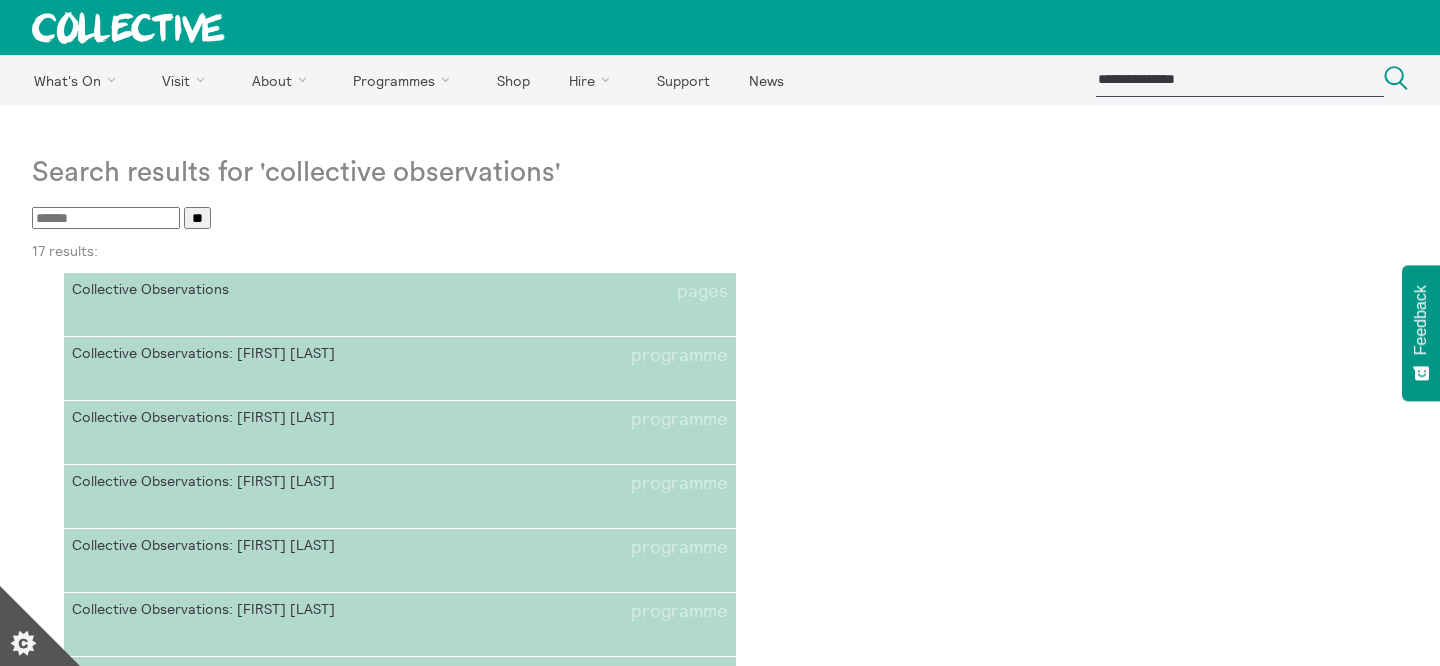 type on "**********" 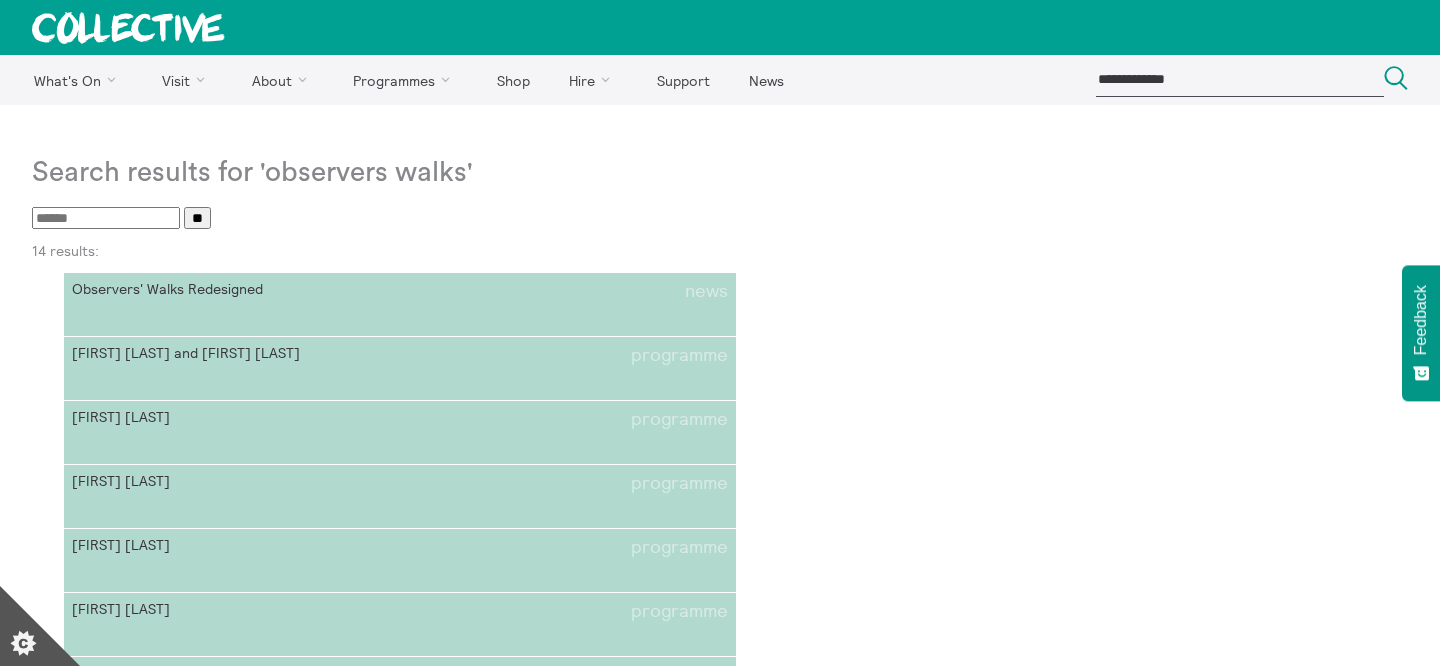 scroll, scrollTop: 0, scrollLeft: 0, axis: both 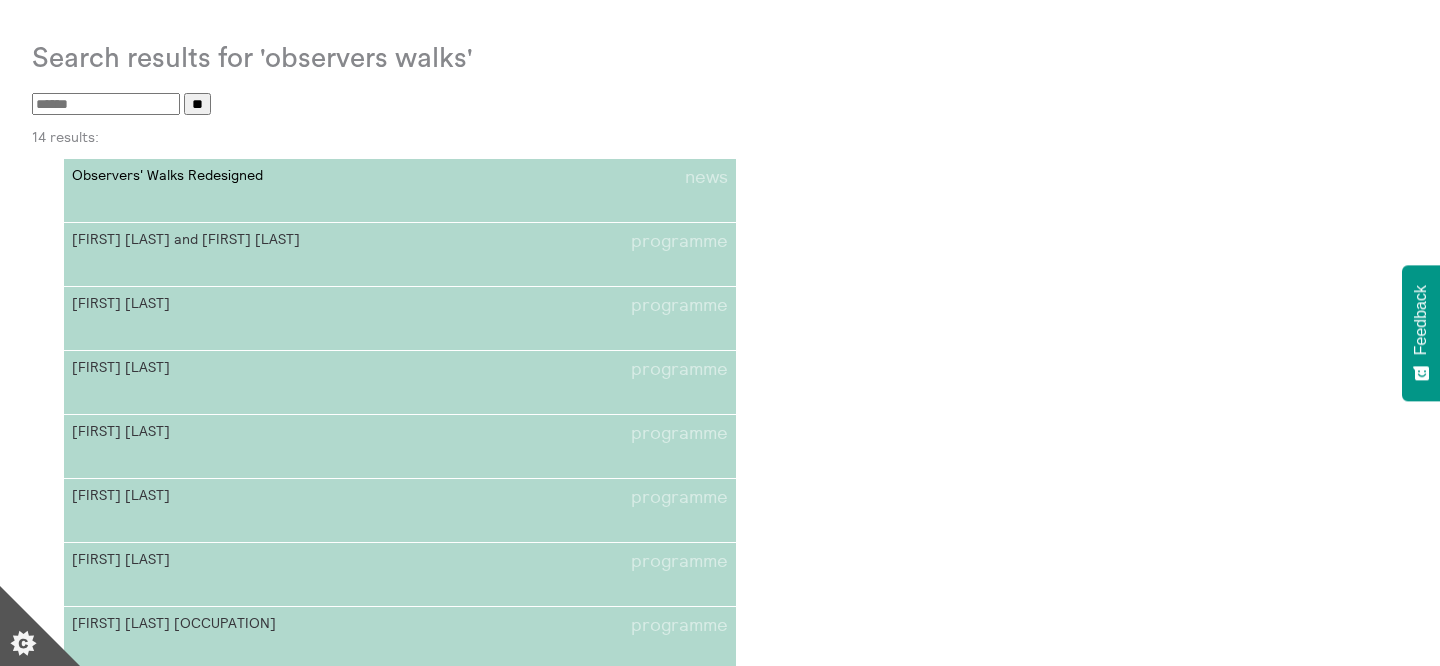 click on "Observers' Walks Redesigned news" at bounding box center (400, 191) 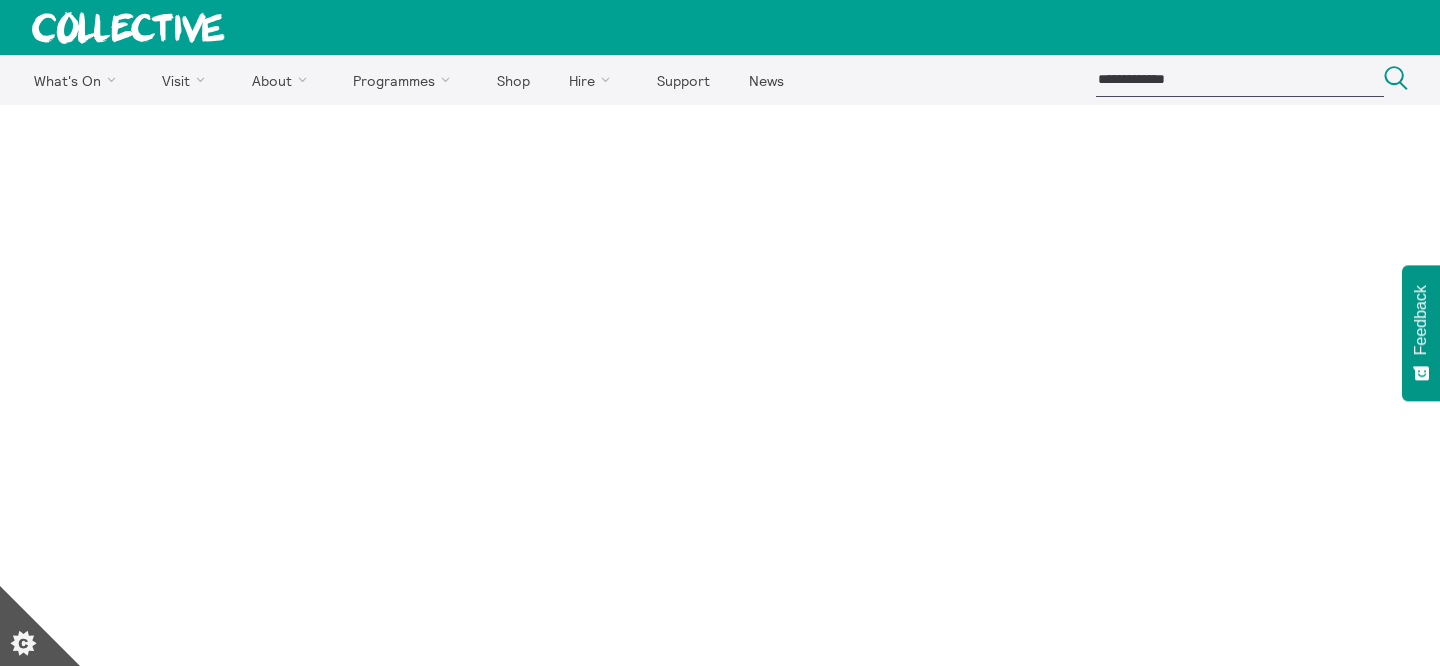scroll, scrollTop: 0, scrollLeft: 0, axis: both 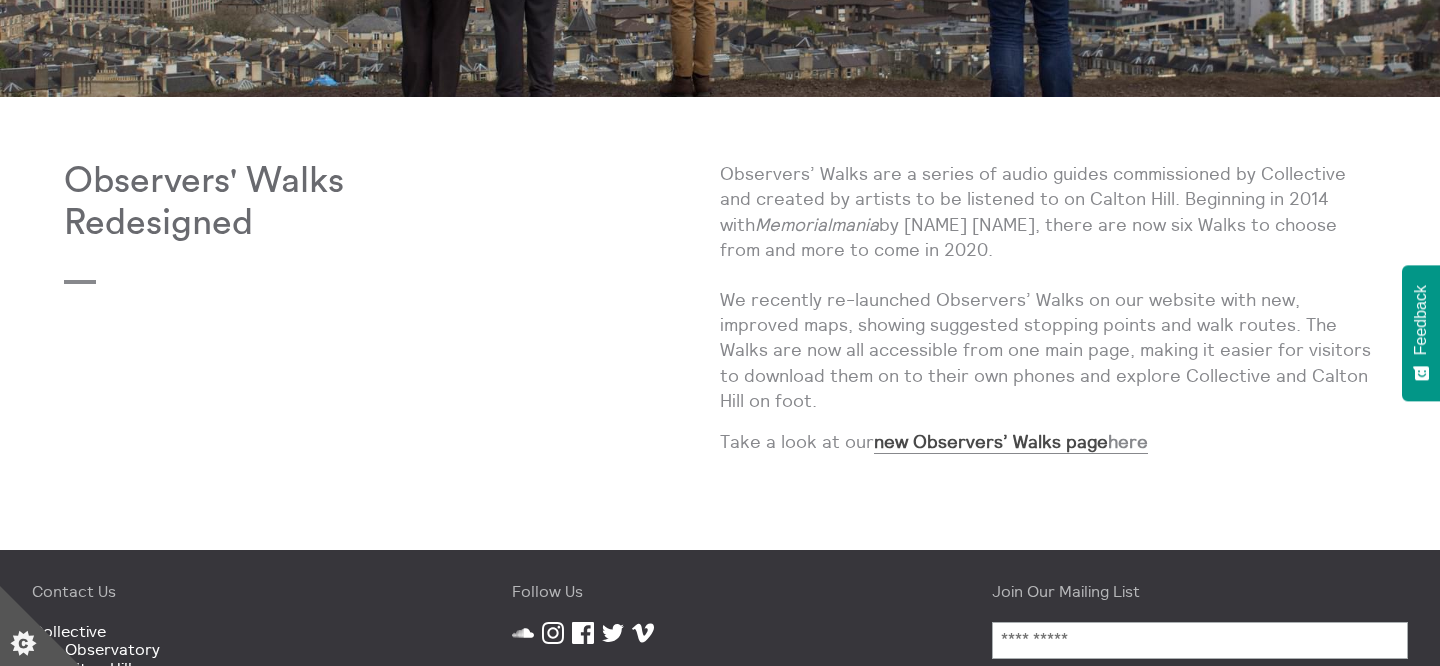 click on "Observers’ Walks are a series of audio guides commissioned by Collective and created by artists to be listened to on Calton Hill. Beginning in 2014 with  Memorialmania  by Ruth Ewan and Astrid Johnson, there are now six Walks to choose from and more to come in 2020.  We recently re-launched Observers’ Walks on our website with new, improved maps, showing suggested stopping points and walk routes. The Walks are now all accessible from one main page, making it easier for visitors to download them on to their own phones and explore Collective and Calton Hill on foot." at bounding box center (1048, 287) 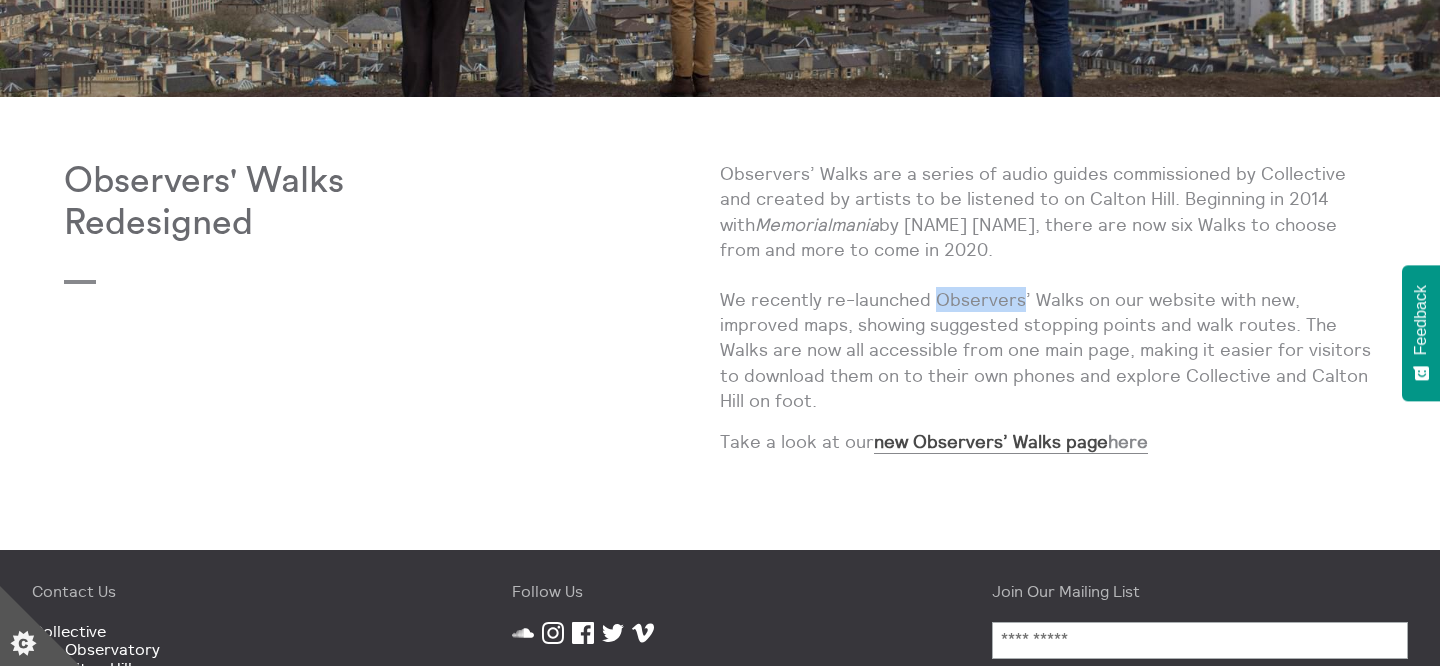 click on "Observers’ Walks are a series of audio guides commissioned by Collective and created by artists to be listened to on Calton Hill. Beginning in 2014 with  Memorialmania  by Ruth Ewan and Astrid Johnson, there are now six Walks to choose from and more to come in 2020.  We recently re-launched Observers’ Walks on our website with new, improved maps, showing suggested stopping points and walk routes. The Walks are now all accessible from one main page, making it easier for visitors to download them on to their own phones and explore Collective and Calton Hill on foot." at bounding box center [1048, 287] 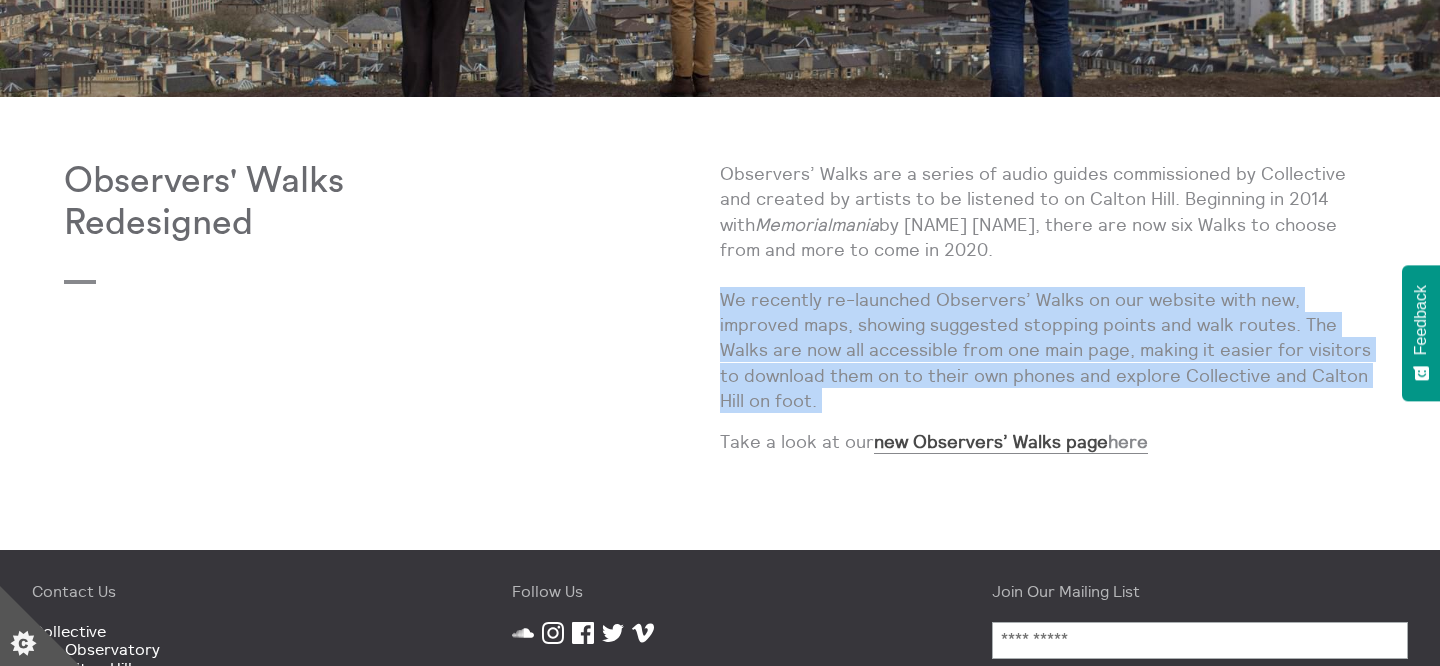 click on "Observers’ Walks are a series of audio guides commissioned by Collective and created by artists to be listened to on Calton Hill. Beginning in 2014 with  Memorialmania  by Ruth Ewan and Astrid Johnson, there are now six Walks to choose from and more to come in 2020.  We recently re-launched Observers’ Walks on our website with new, improved maps, showing suggested stopping points and walk routes. The Walks are now all accessible from one main page, making it easier for visitors to download them on to their own phones and explore Collective and Calton Hill on foot." at bounding box center (1048, 287) 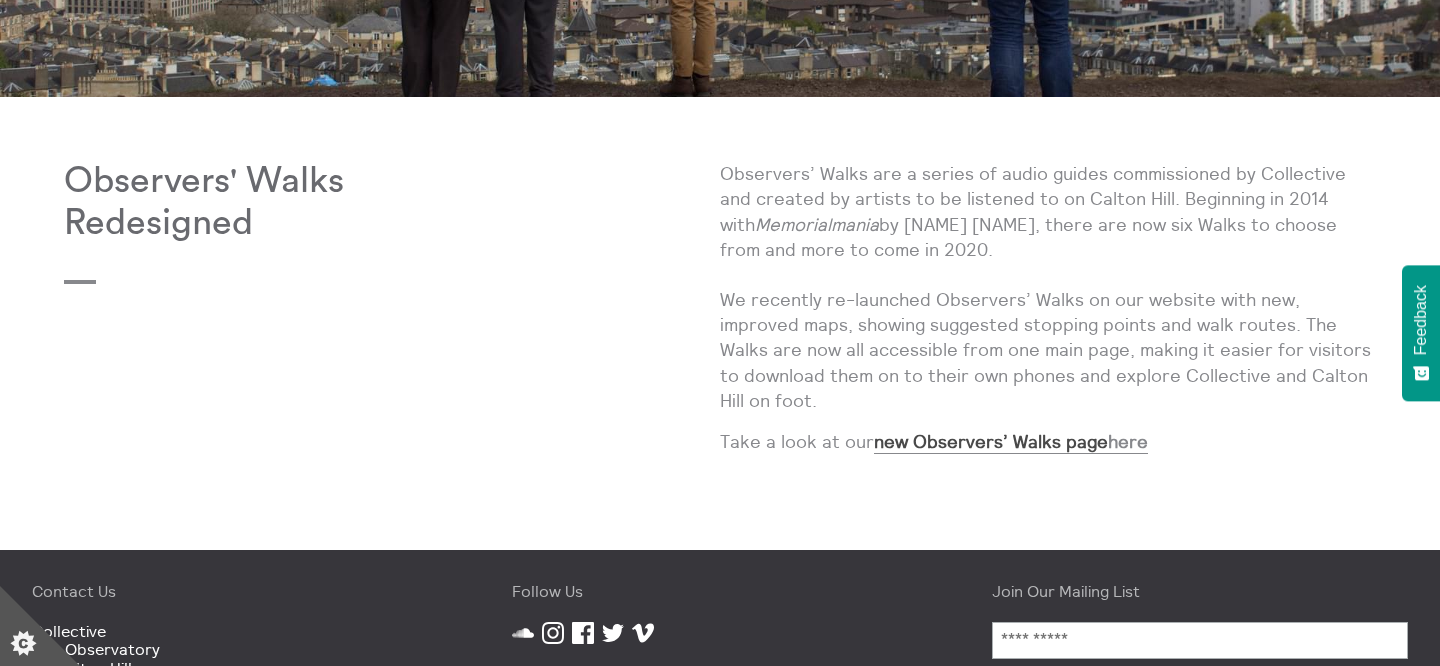 click on "Observers’ Walks are a series of audio guides commissioned by Collective and created by artists to be listened to on Calton Hill. Beginning in 2014 with  Memorialmania  by Ruth Ewan and Astrid Johnson, there are now six Walks to choose from and more to come in 2020.  We recently re-launched Observers’ Walks on our website with new, improved maps, showing suggested stopping points and walk routes. The Walks are now all accessible from one main page, making it easier for visitors to download them on to their own phones and explore Collective and Calton Hill on foot." at bounding box center [1048, 287] 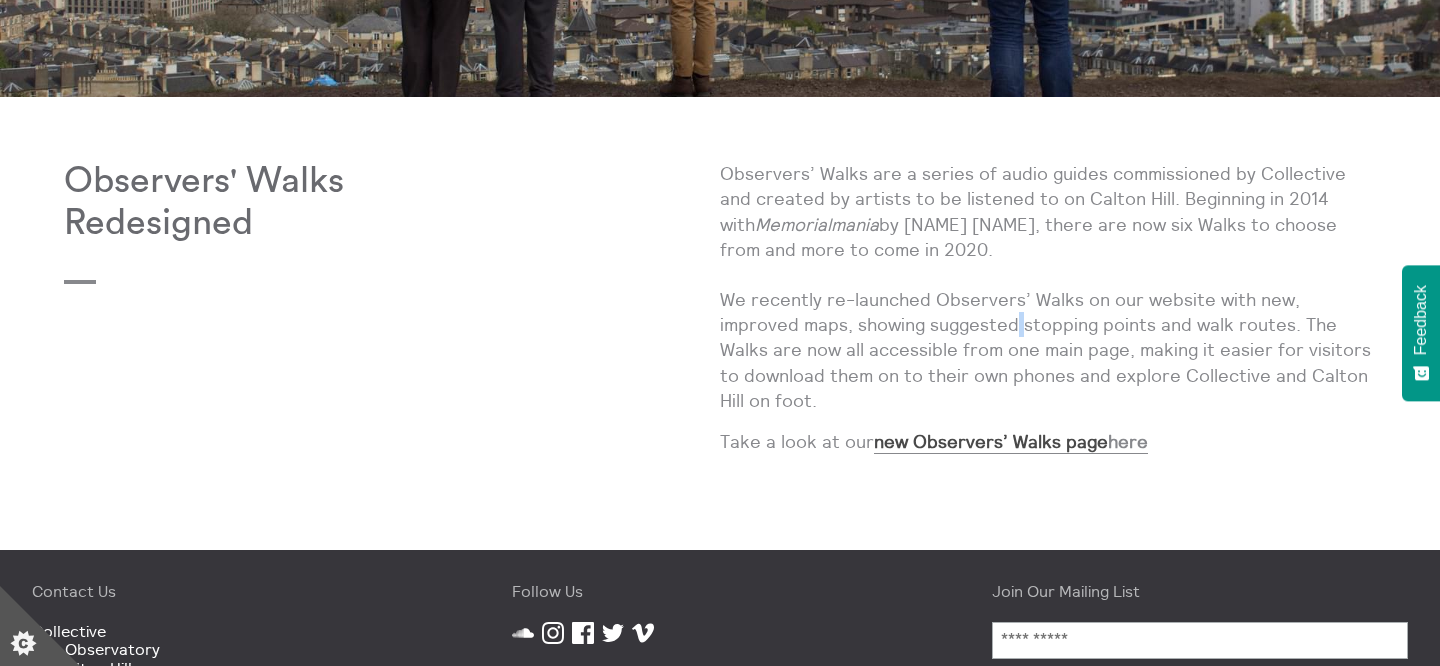 click on "Observers’ Walks are a series of audio guides commissioned by Collective and created by artists to be listened to on Calton Hill. Beginning in 2014 with  Memorialmania  by Ruth Ewan and Astrid Johnson, there are now six Walks to choose from and more to come in 2020.  We recently re-launched Observers’ Walks on our website with new, improved maps, showing suggested stopping points and walk routes. The Walks are now all accessible from one main page, making it easier for visitors to download them on to their own phones and explore Collective and Calton Hill on foot." at bounding box center [1048, 287] 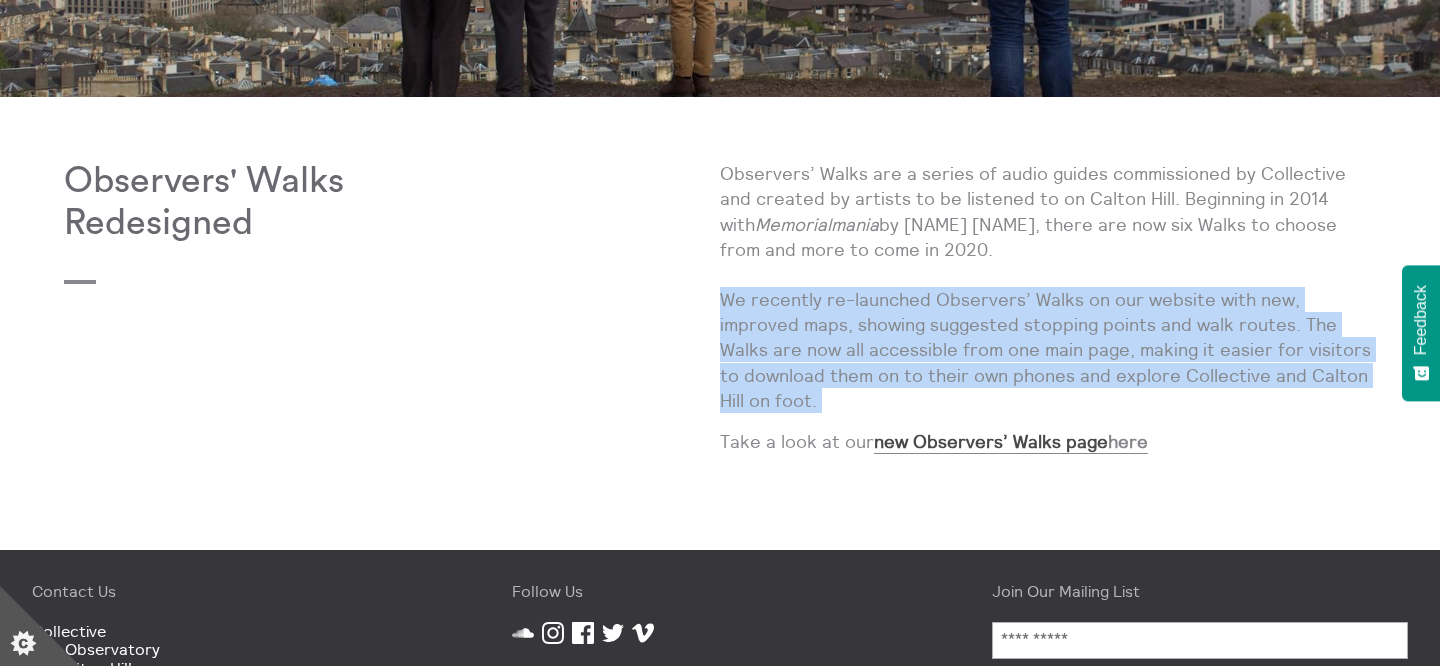 click on "Observers’ Walks are a series of audio guides commissioned by Collective and created by artists to be listened to on Calton Hill. Beginning in 2014 with  Memorialmania  by Ruth Ewan and Astrid Johnson, there are now six Walks to choose from and more to come in 2020.  We recently re-launched Observers’ Walks on our website with new, improved maps, showing suggested stopping points and walk routes. The Walks are now all accessible from one main page, making it easier for visitors to download them on to their own phones and explore Collective and Calton Hill on foot." at bounding box center [1048, 287] 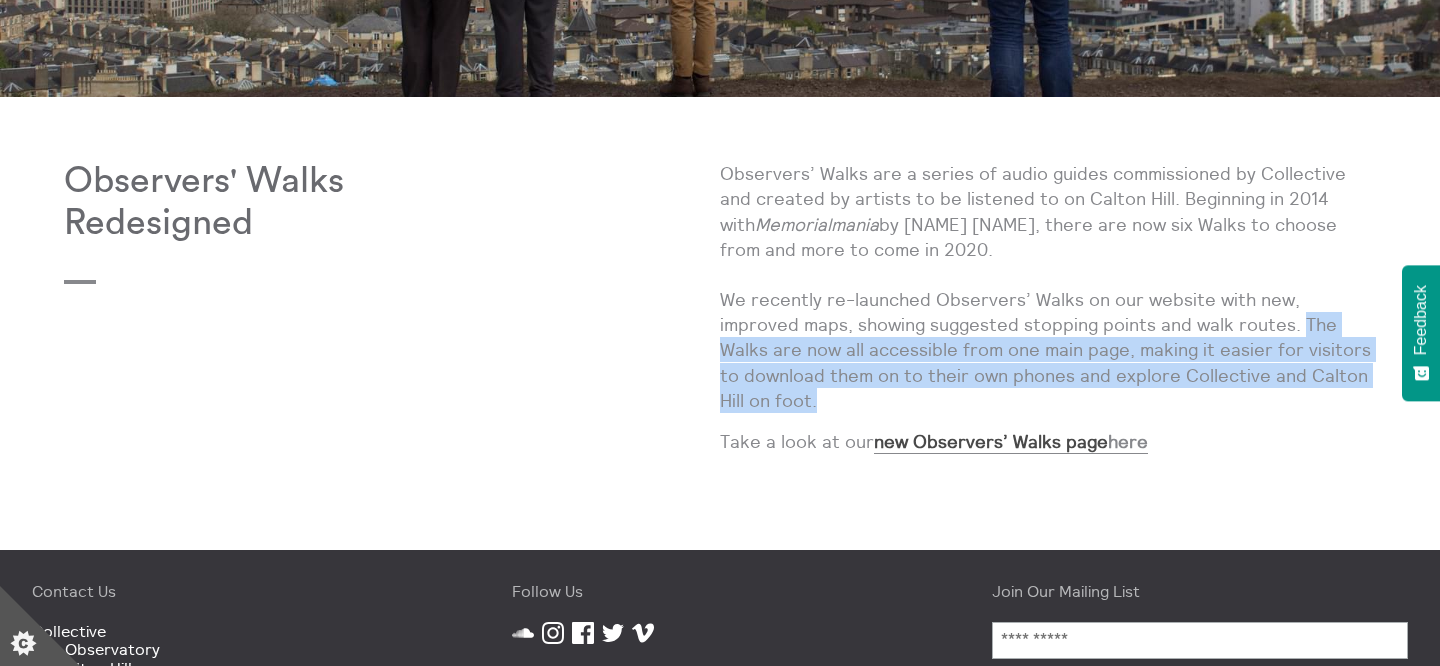 drag, startPoint x: 1356, startPoint y: 364, endPoint x: 1221, endPoint y: 327, distance: 139.97858 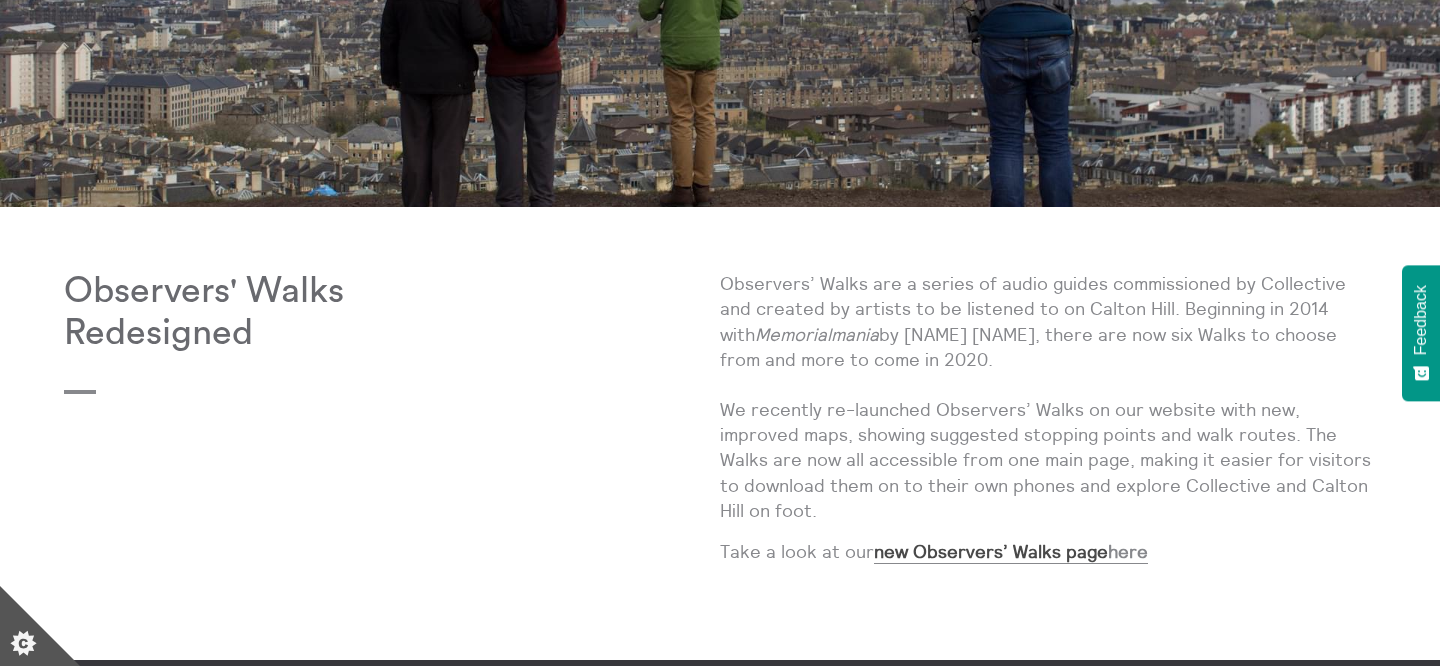 scroll, scrollTop: 0, scrollLeft: 0, axis: both 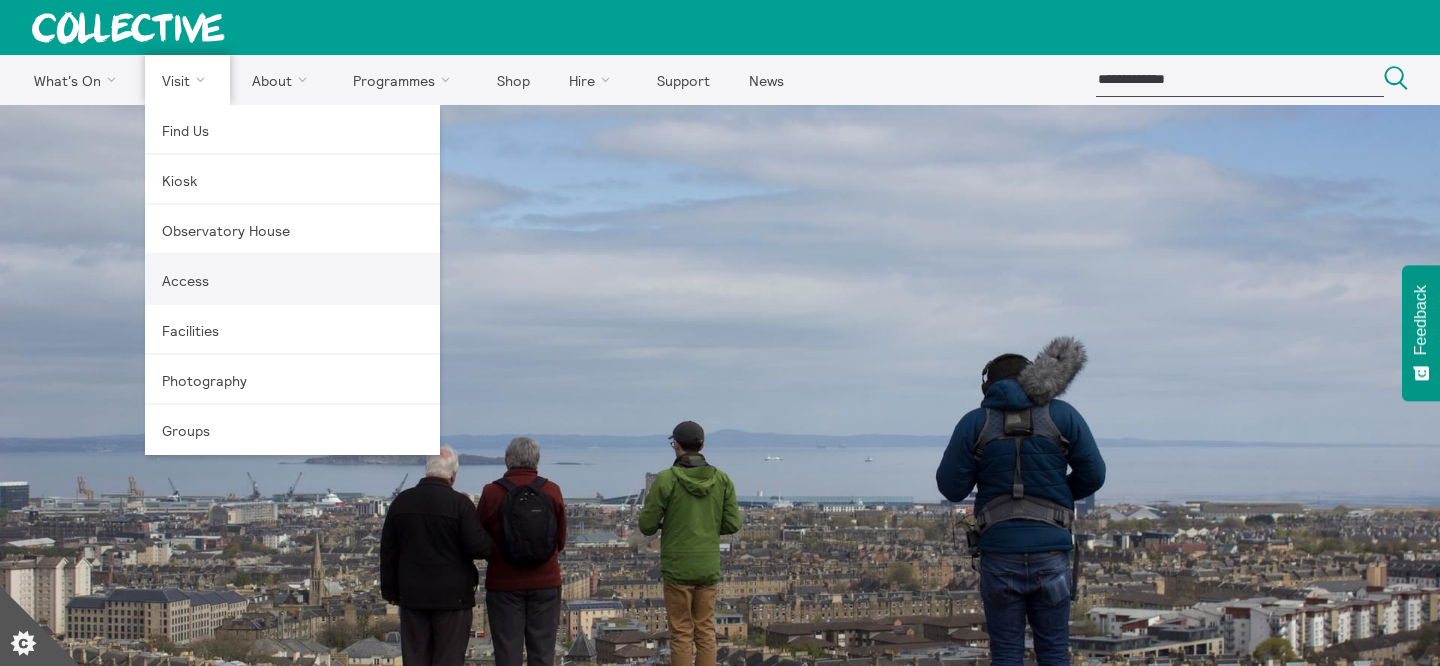 click on "Access" at bounding box center [292, 280] 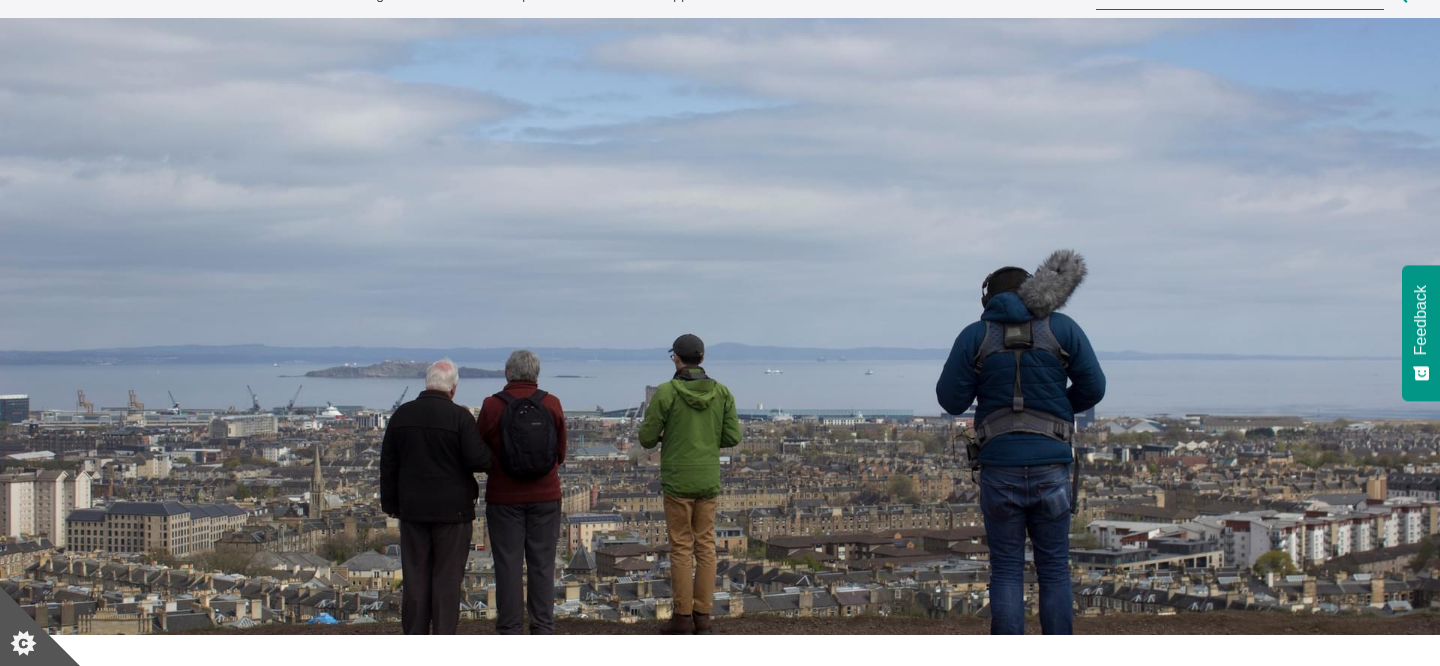 scroll, scrollTop: 0, scrollLeft: 0, axis: both 